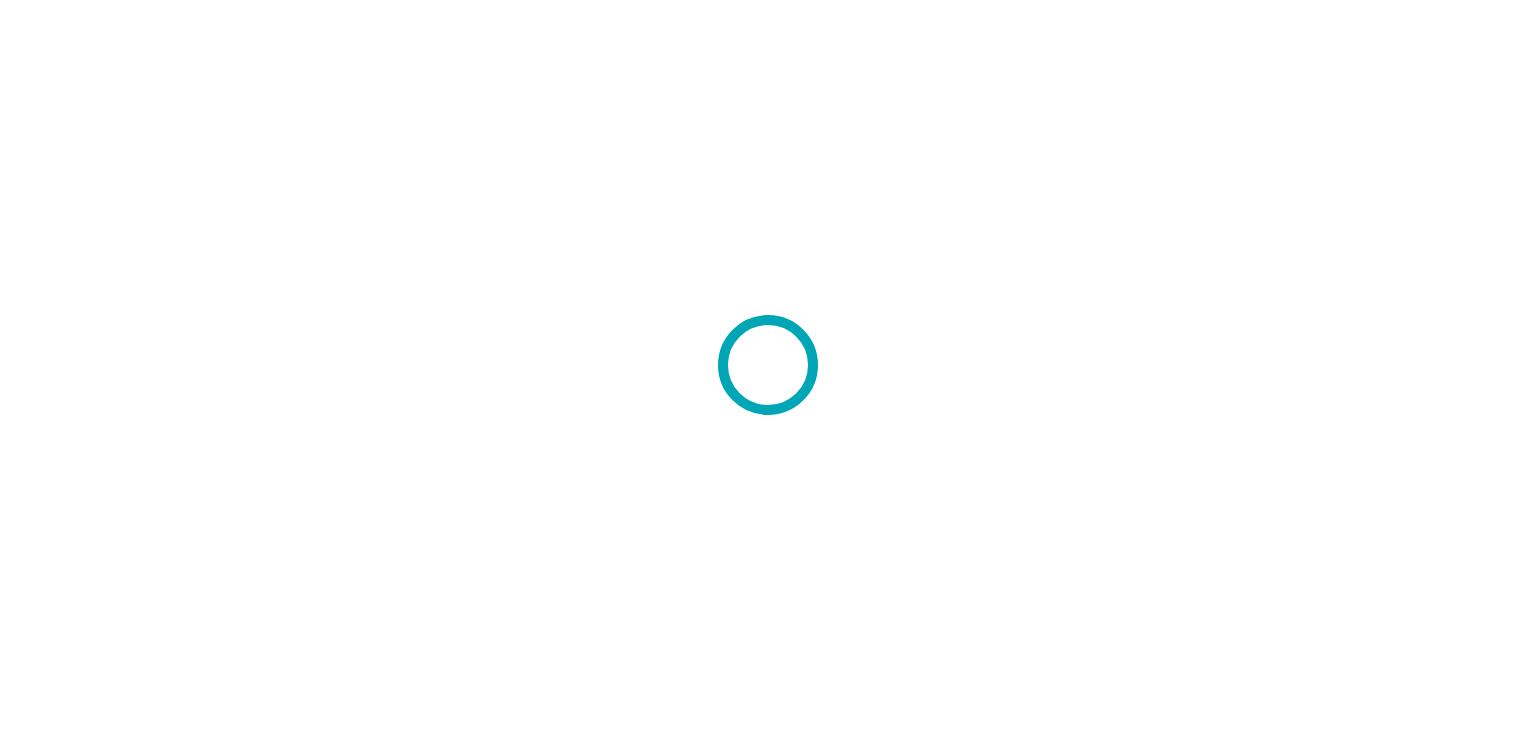 scroll, scrollTop: 0, scrollLeft: 0, axis: both 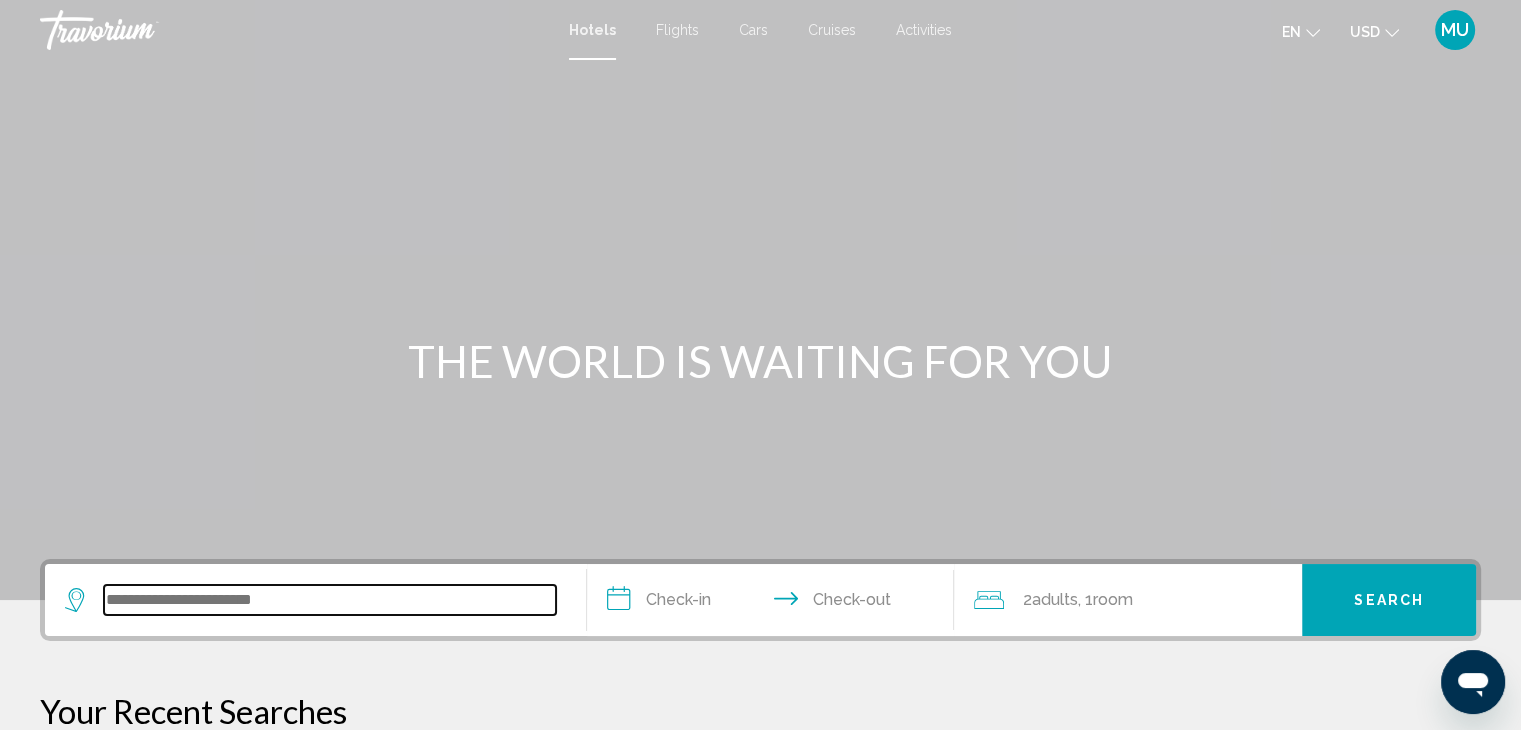 click at bounding box center [330, 600] 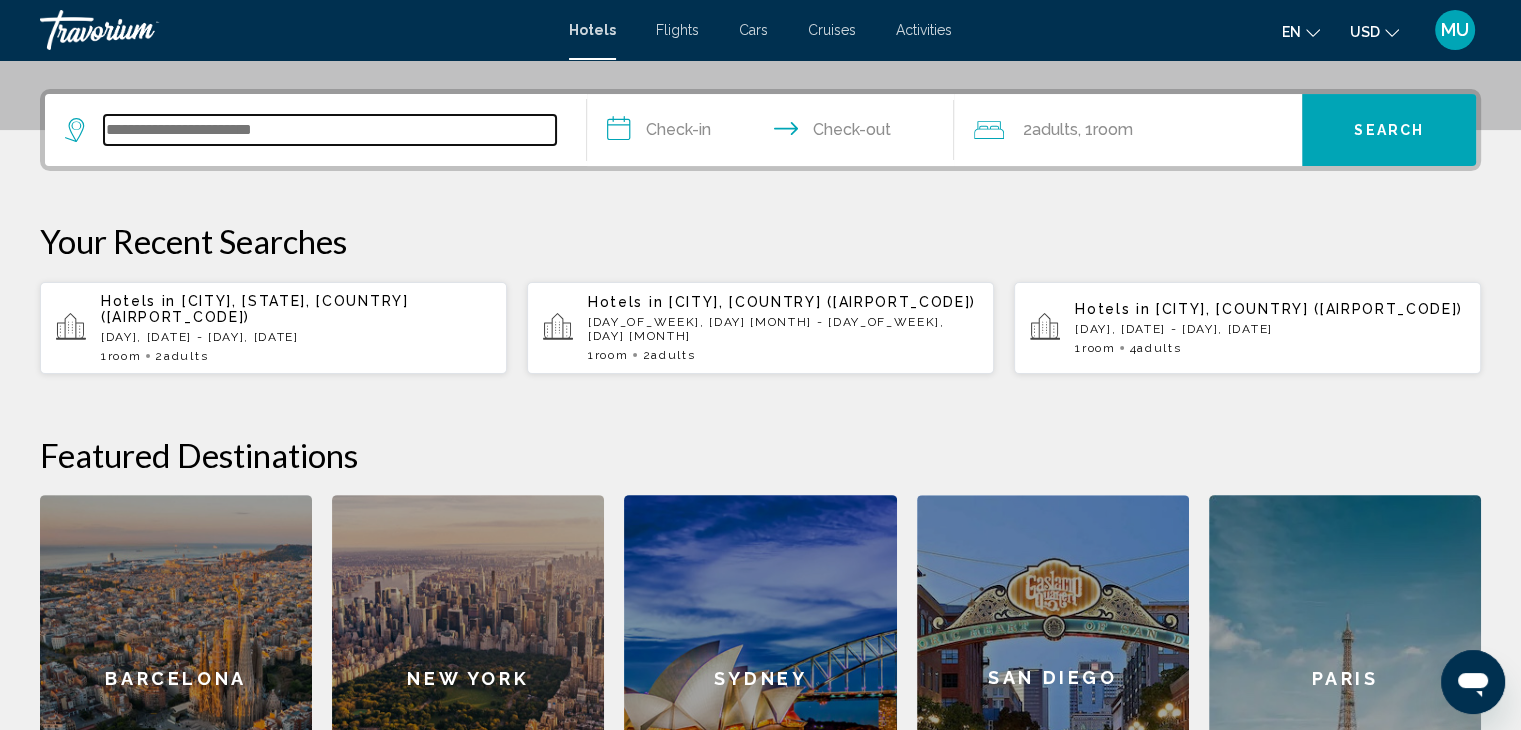 scroll, scrollTop: 493, scrollLeft: 0, axis: vertical 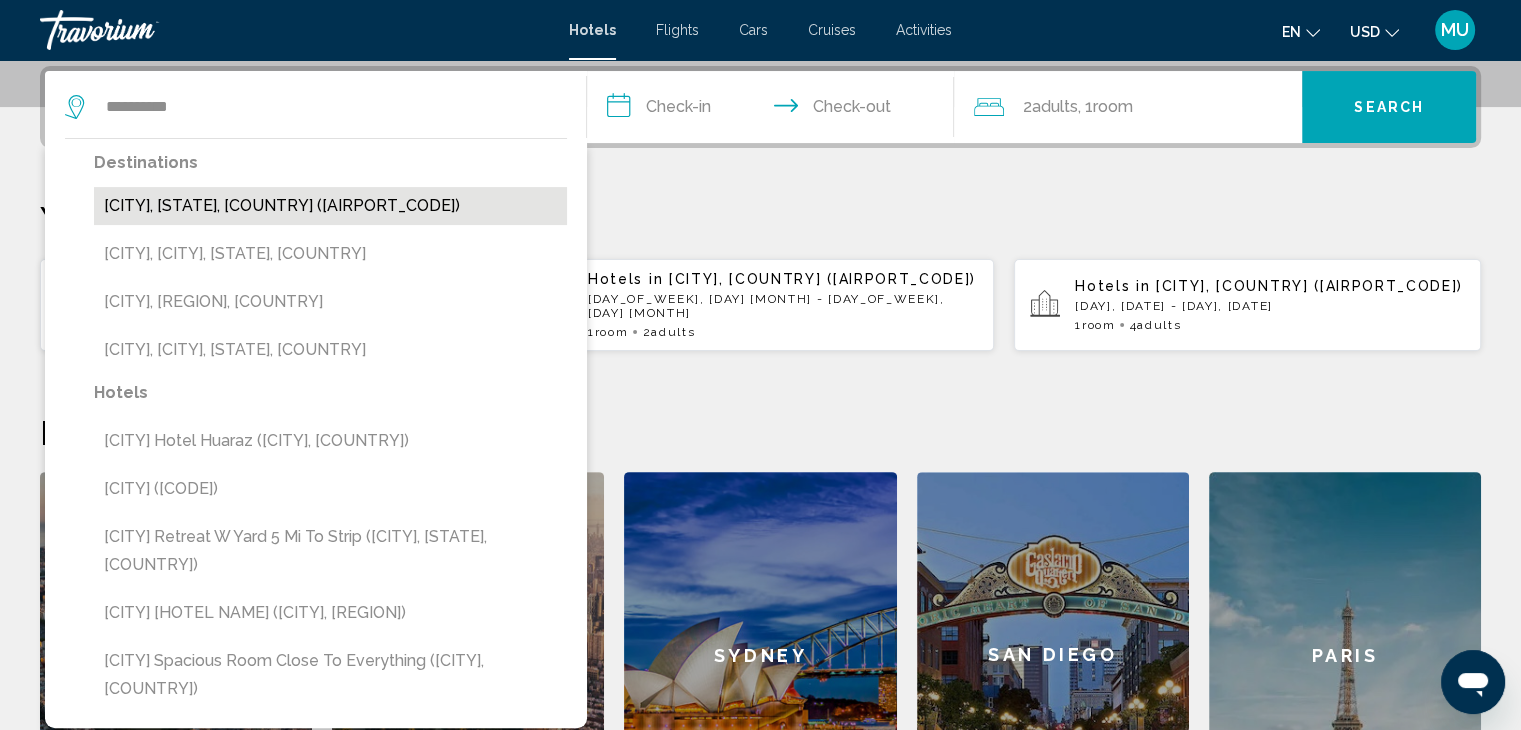 click on "[CITY], [STATE], [COUNTRY] ([AIRPORT_CODE])" at bounding box center [330, 206] 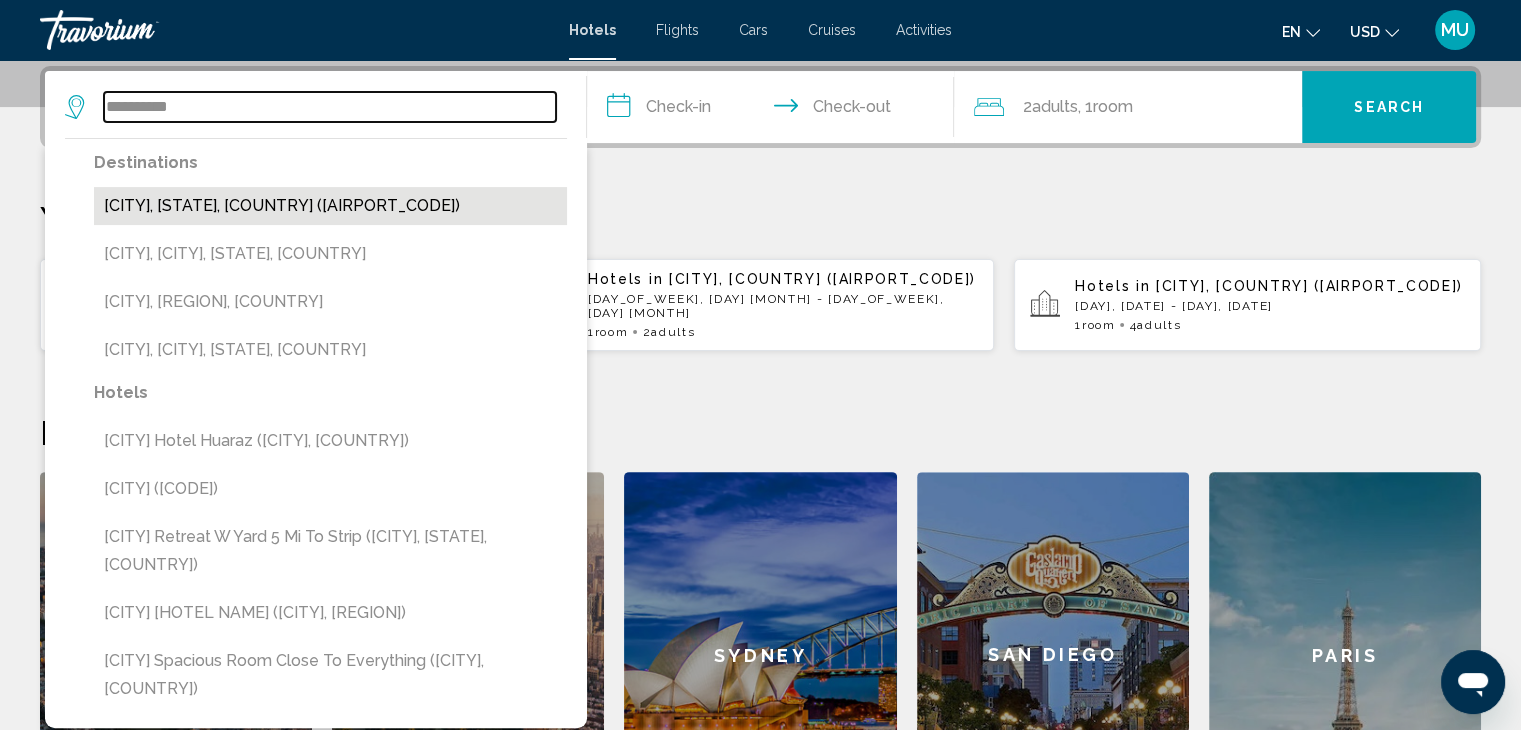 type on "**********" 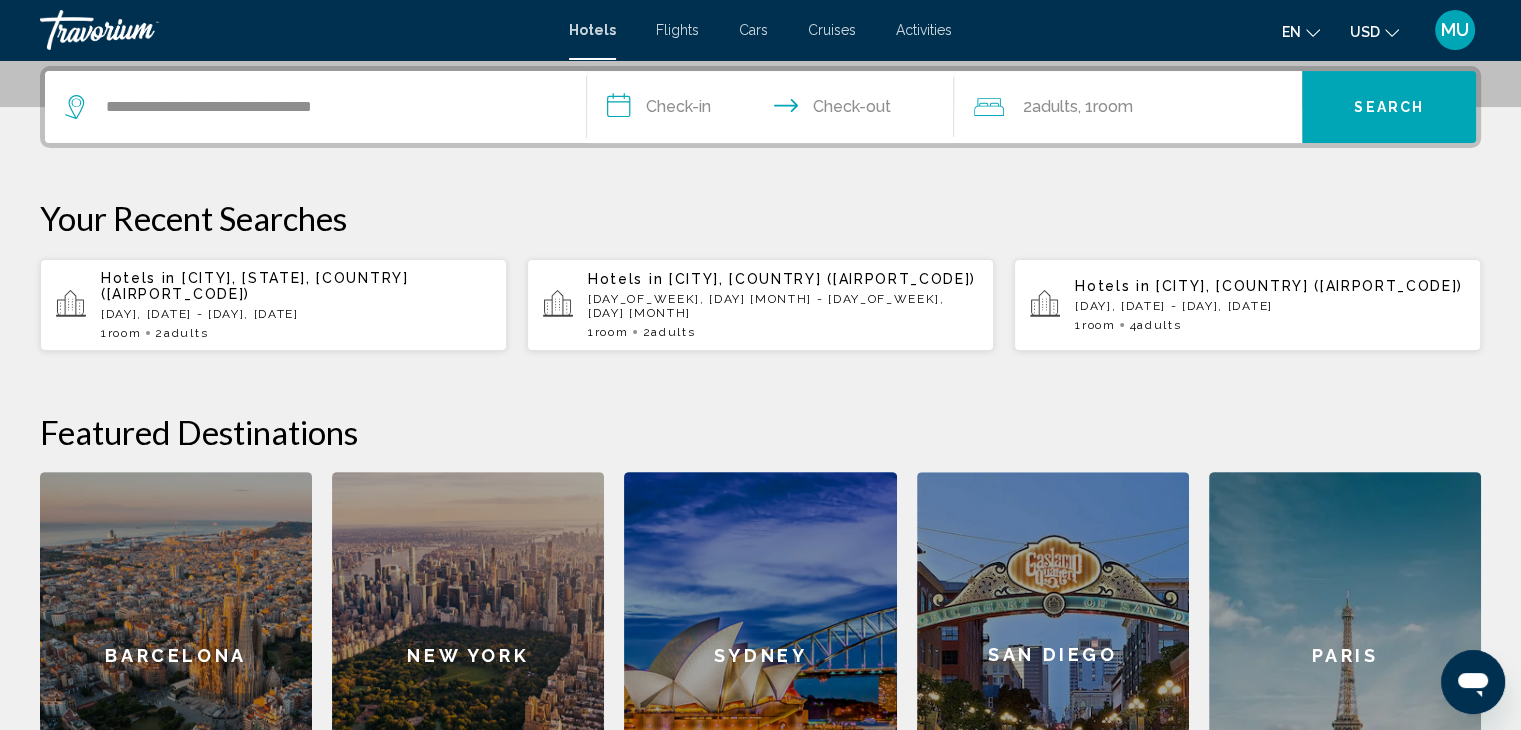click on "**********" at bounding box center (775, 110) 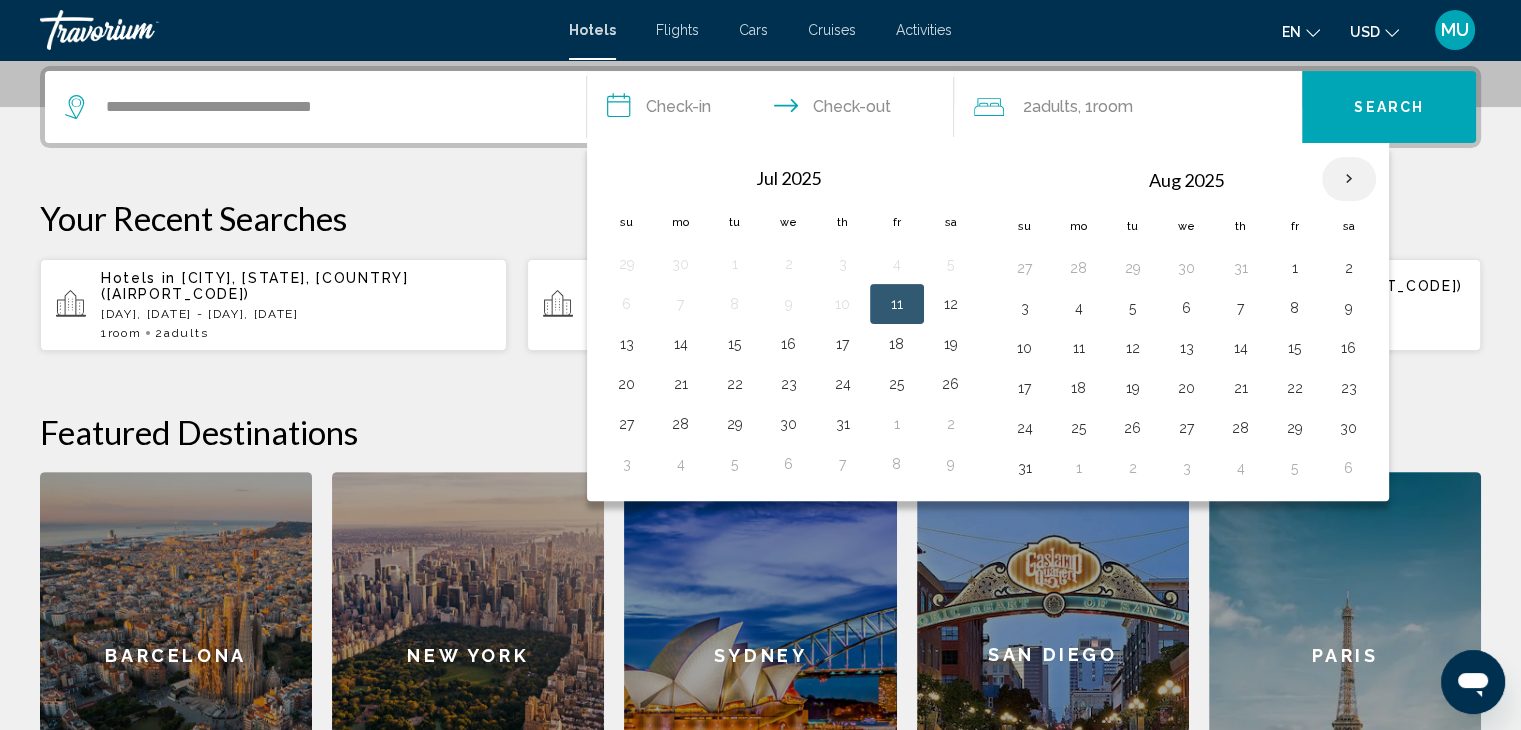 click at bounding box center (1349, 179) 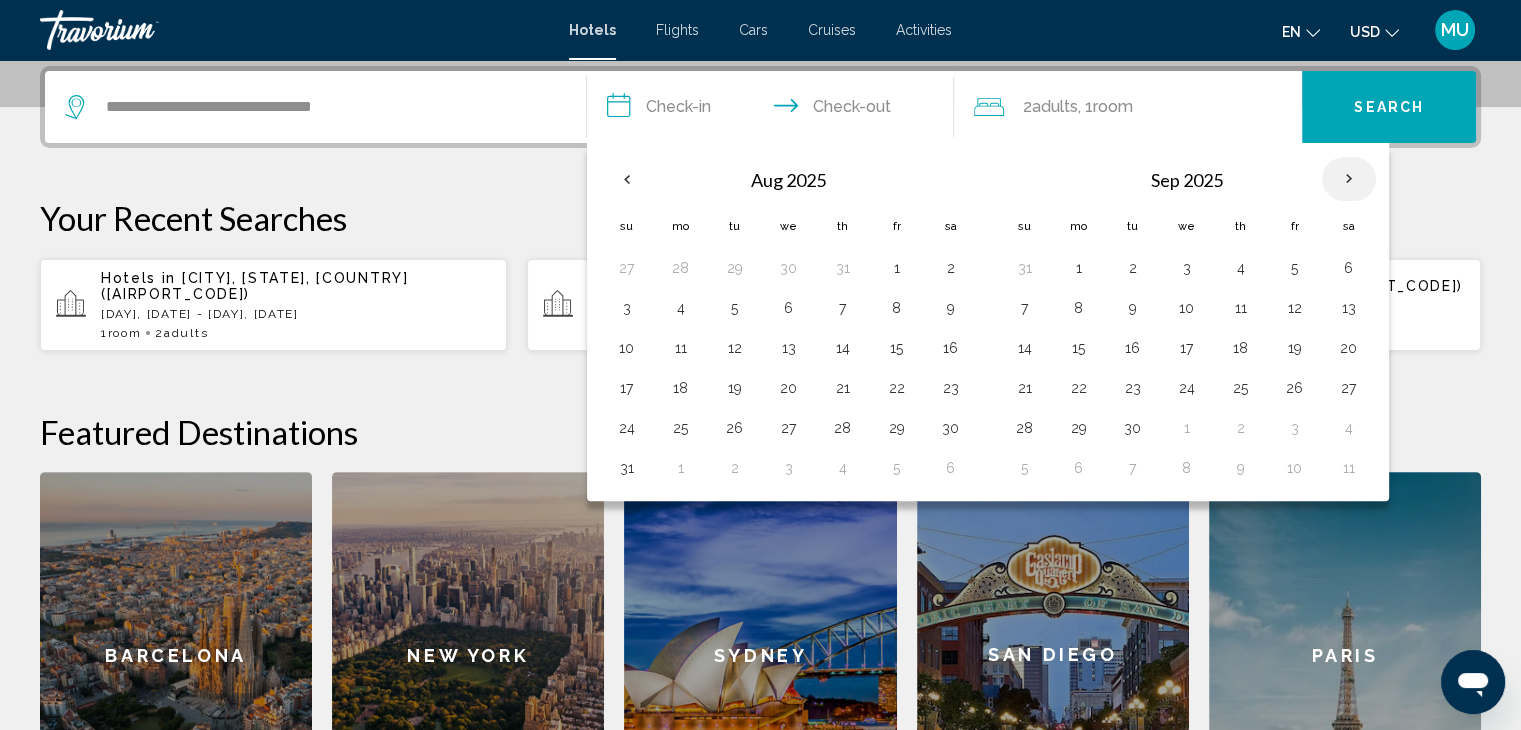 click at bounding box center [1349, 179] 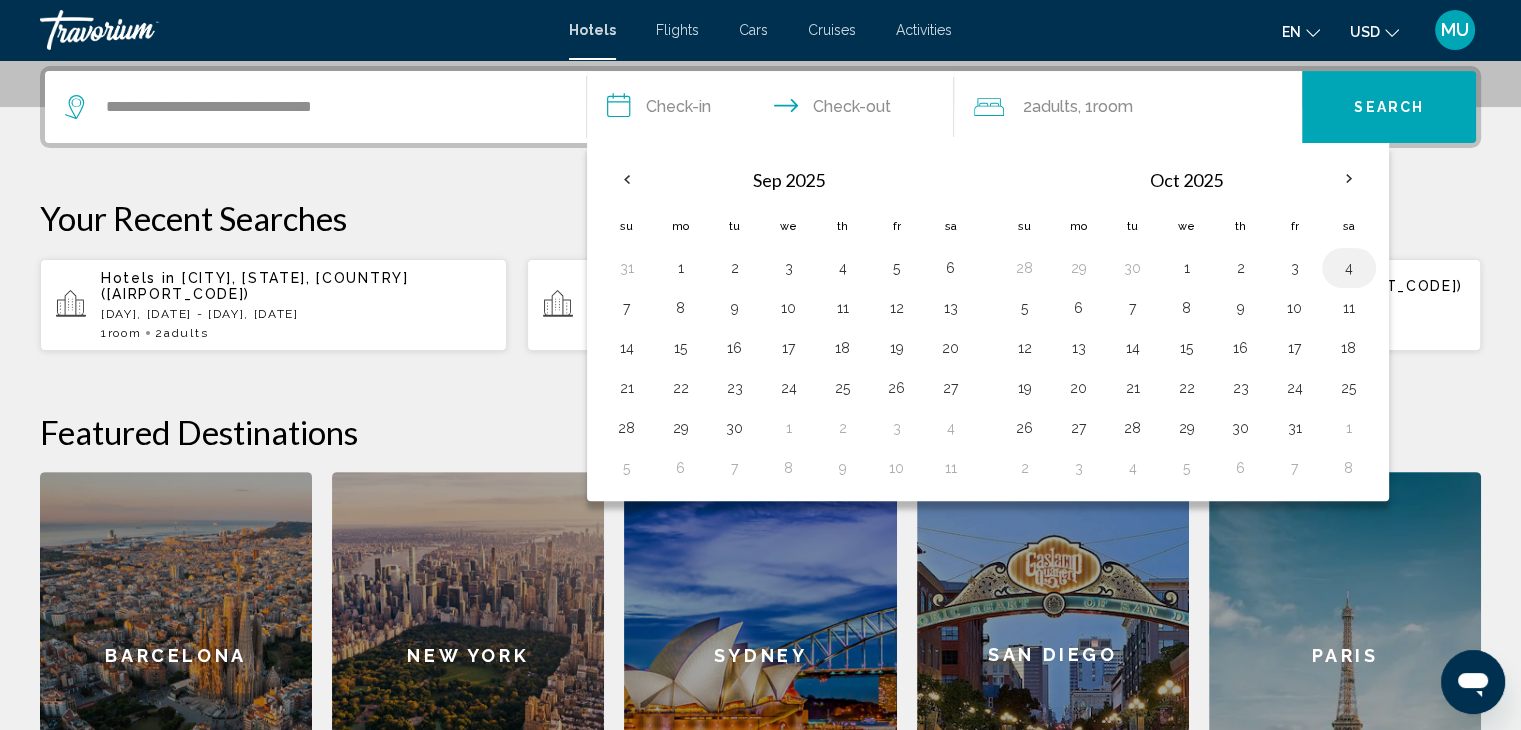 click on "4" at bounding box center [1349, 268] 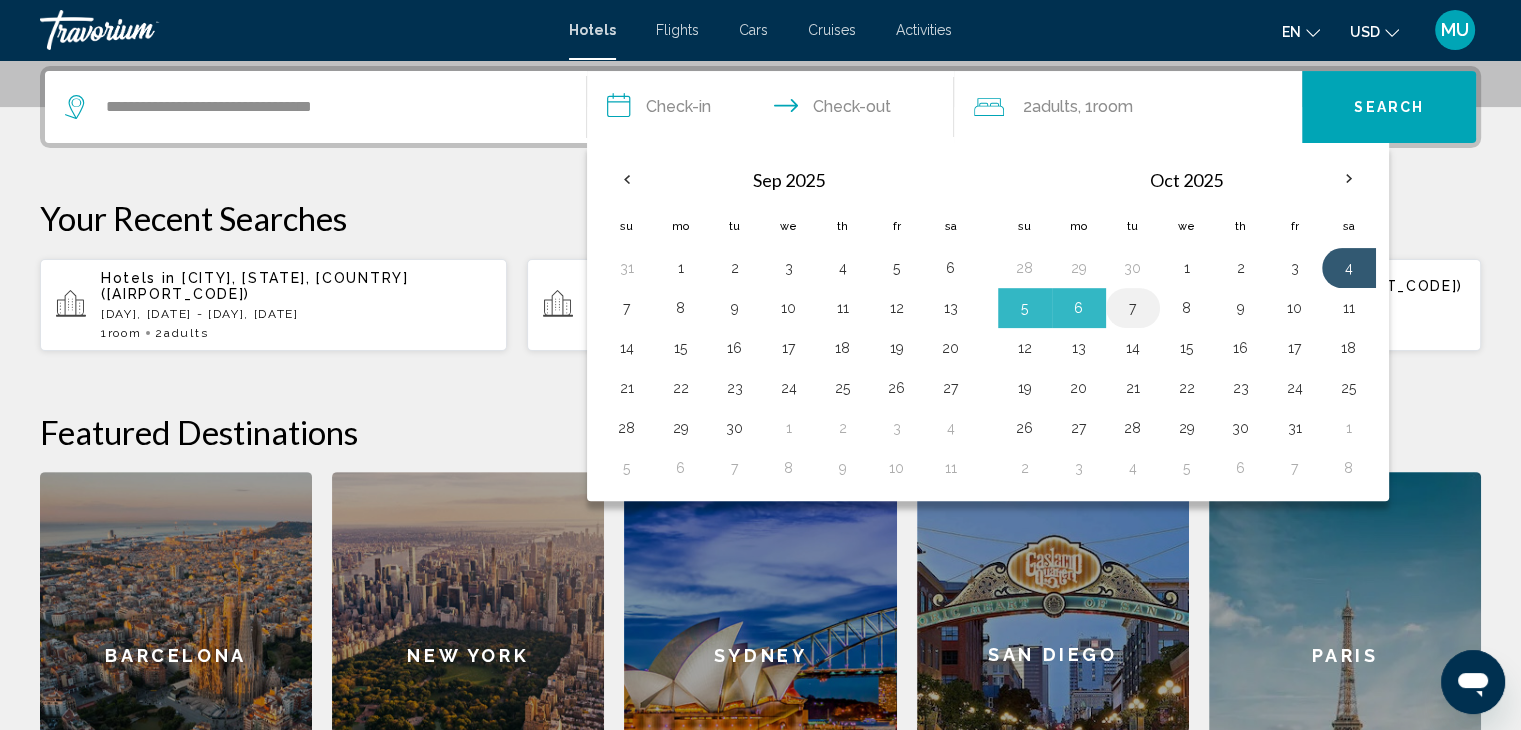 click on "7" at bounding box center [1133, 308] 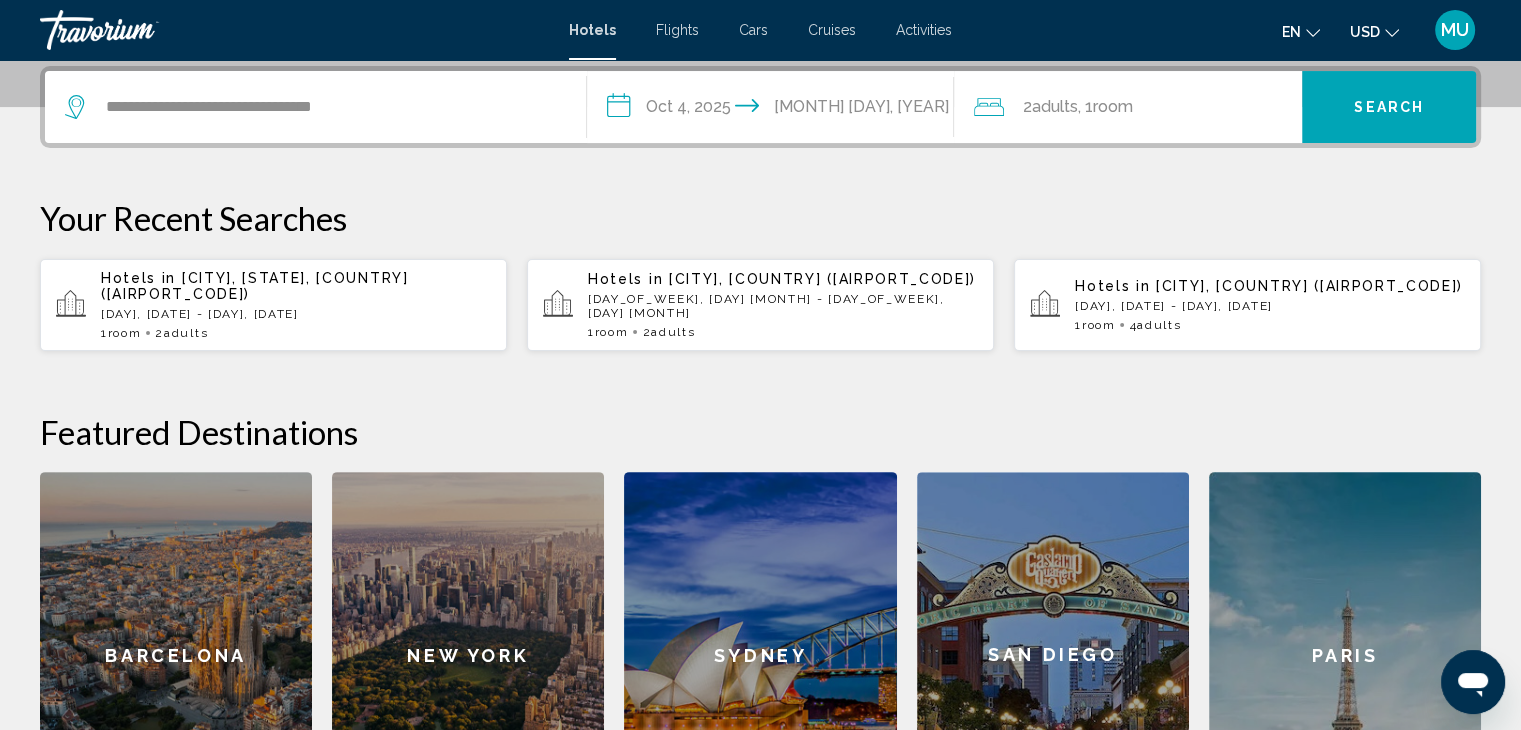 click on "**********" at bounding box center (775, 110) 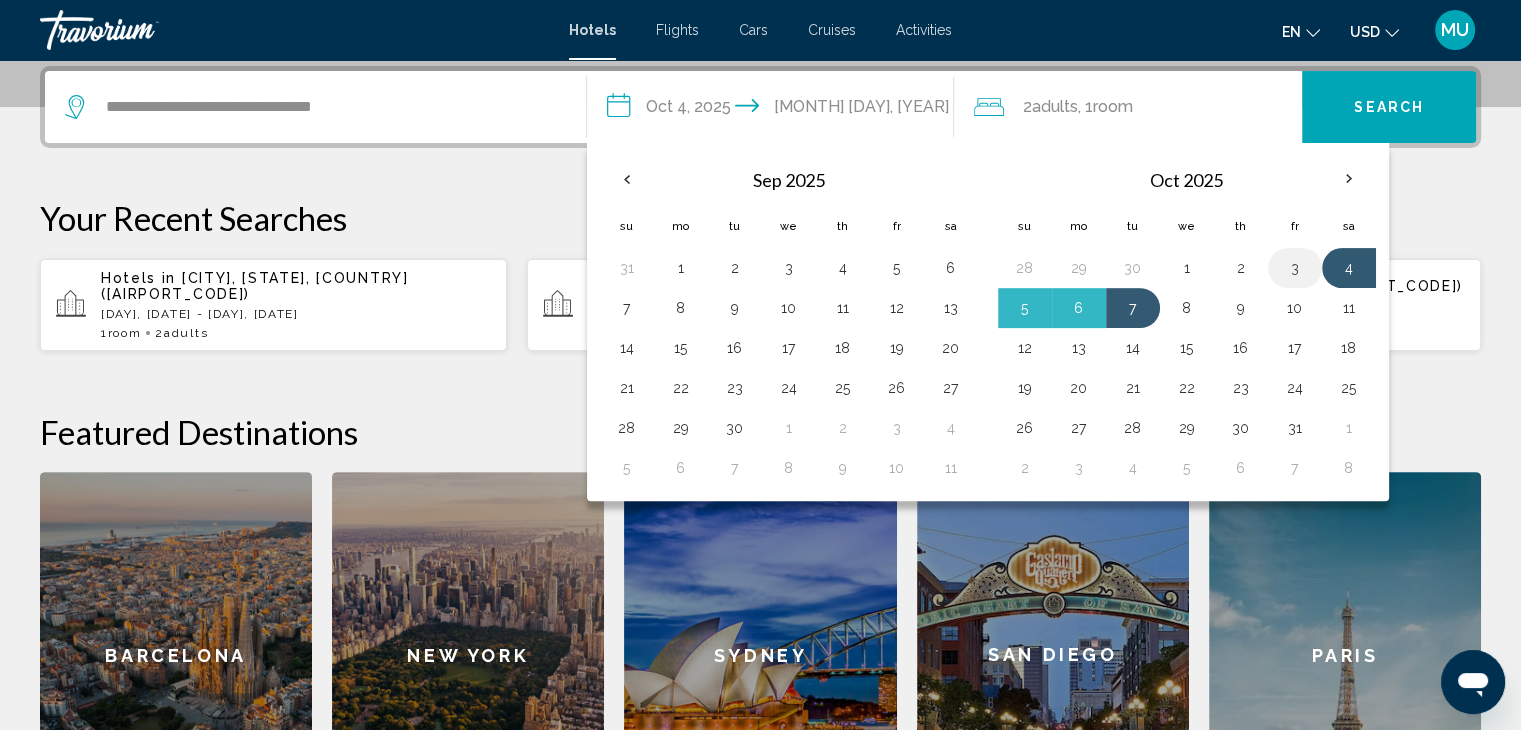 click on "3" at bounding box center (1295, 268) 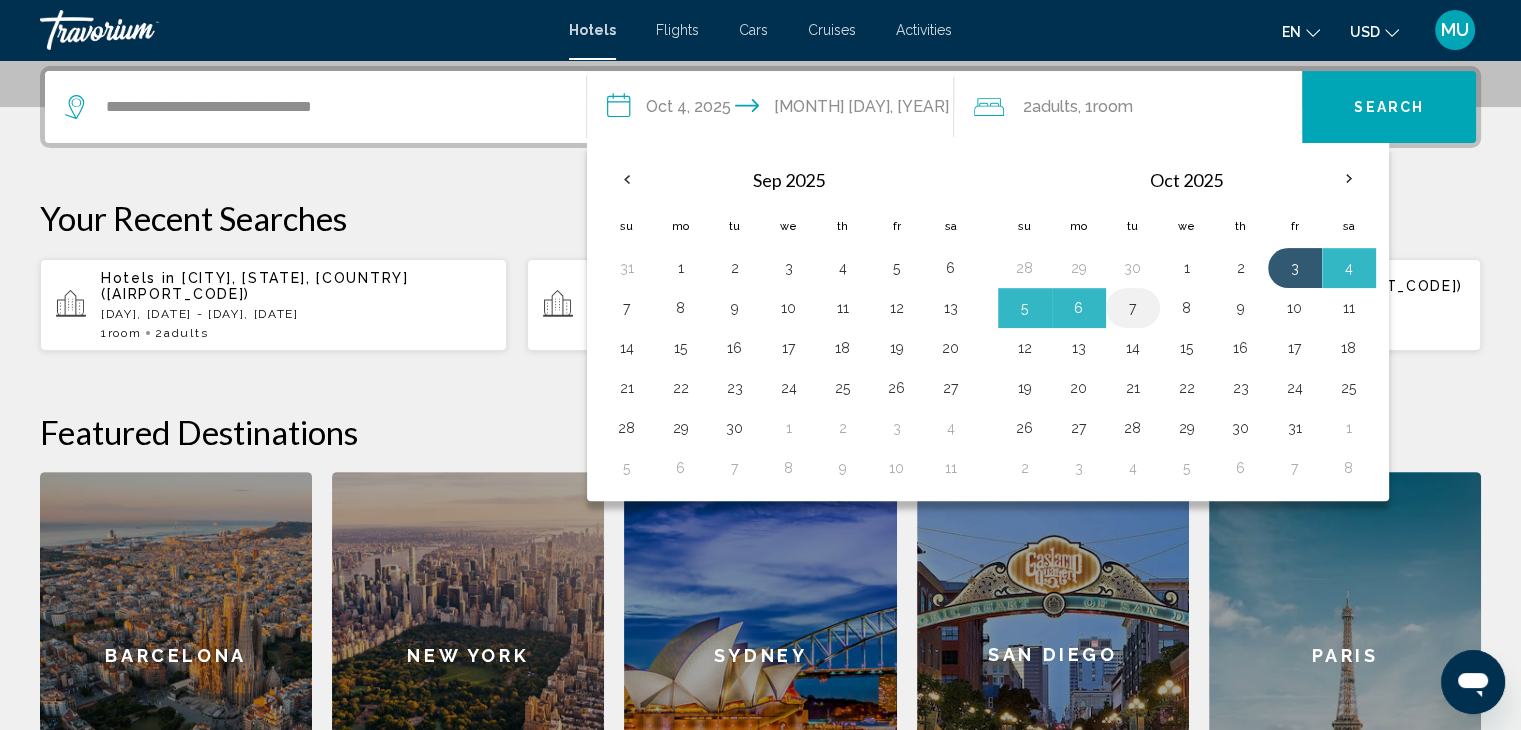 click on "7" at bounding box center [1133, 308] 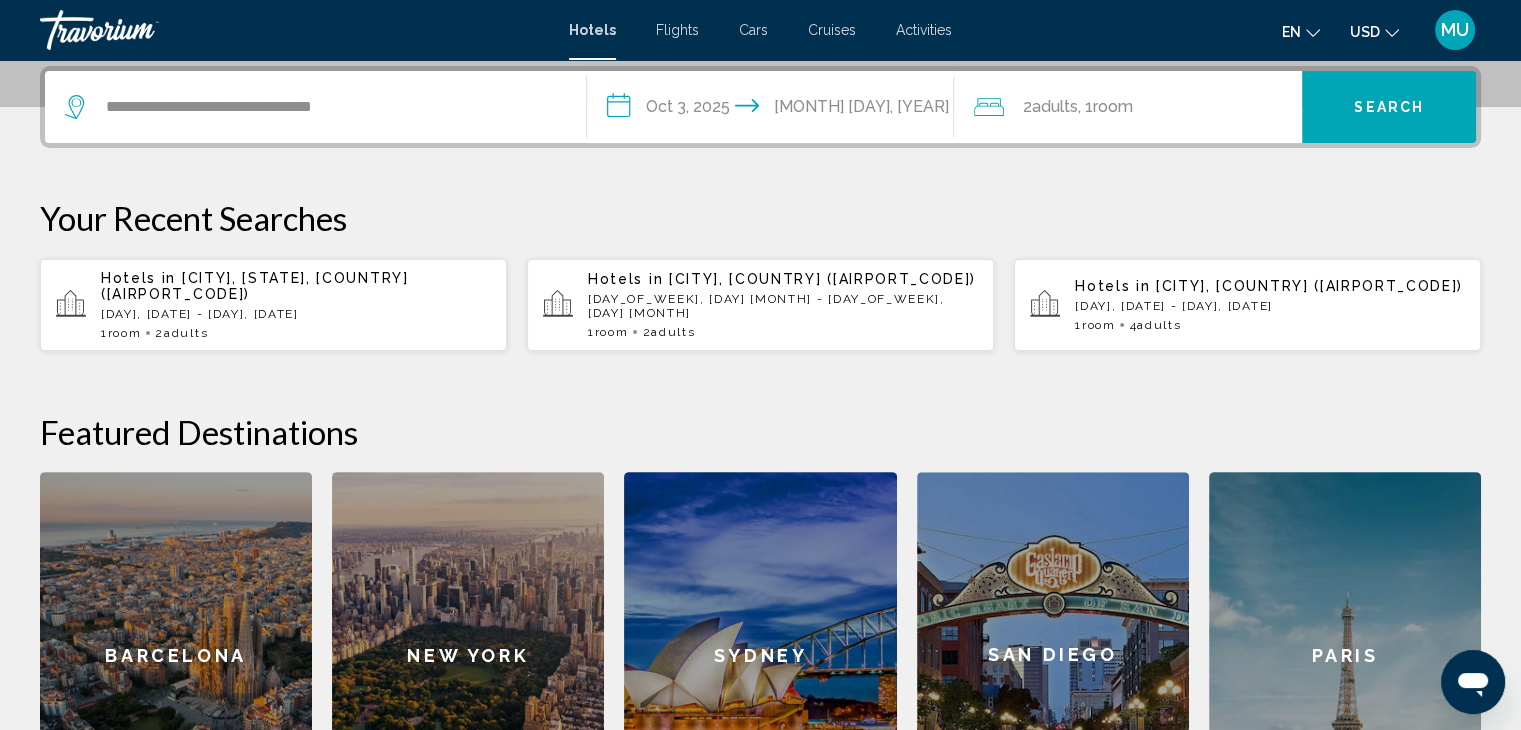 click on "Search" at bounding box center (1389, 108) 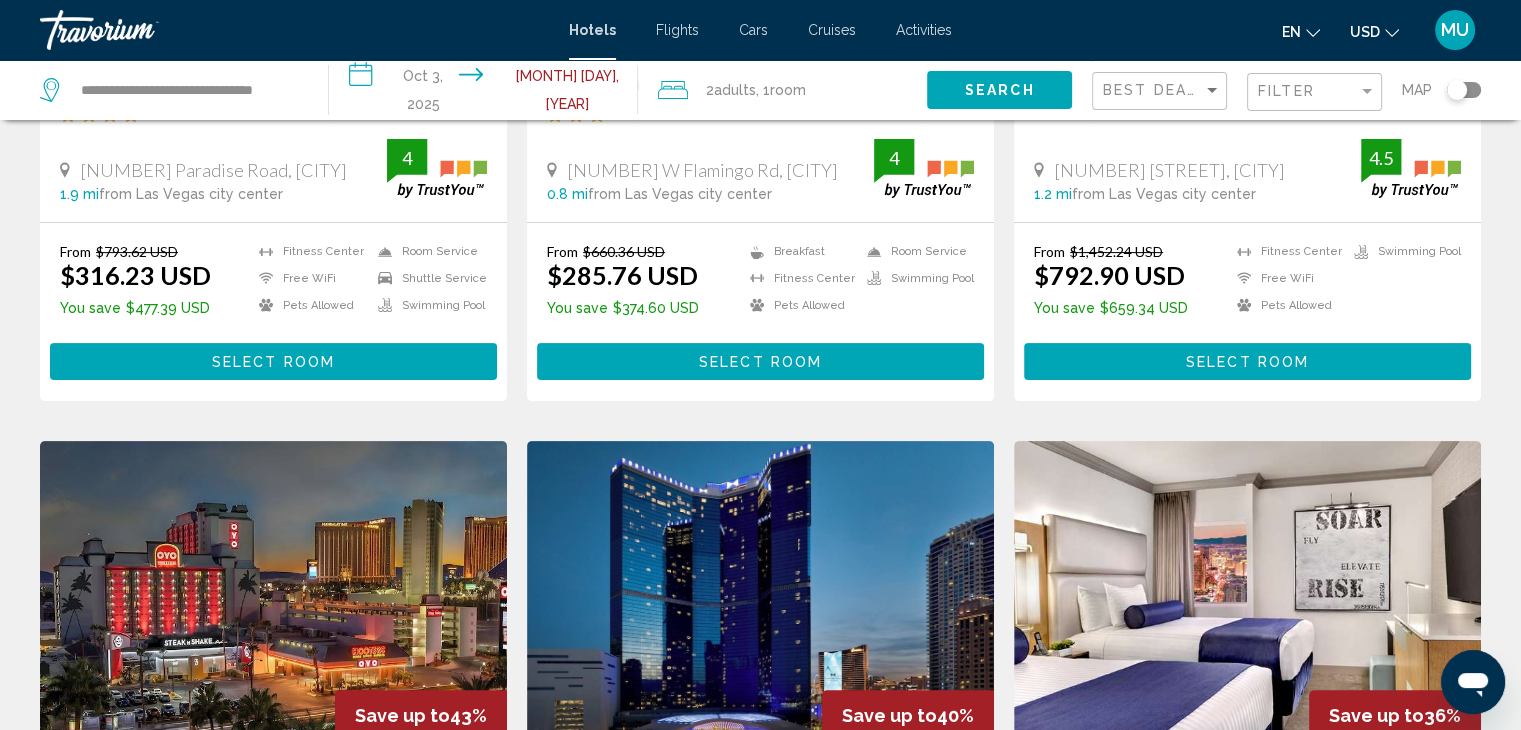 scroll, scrollTop: 0, scrollLeft: 0, axis: both 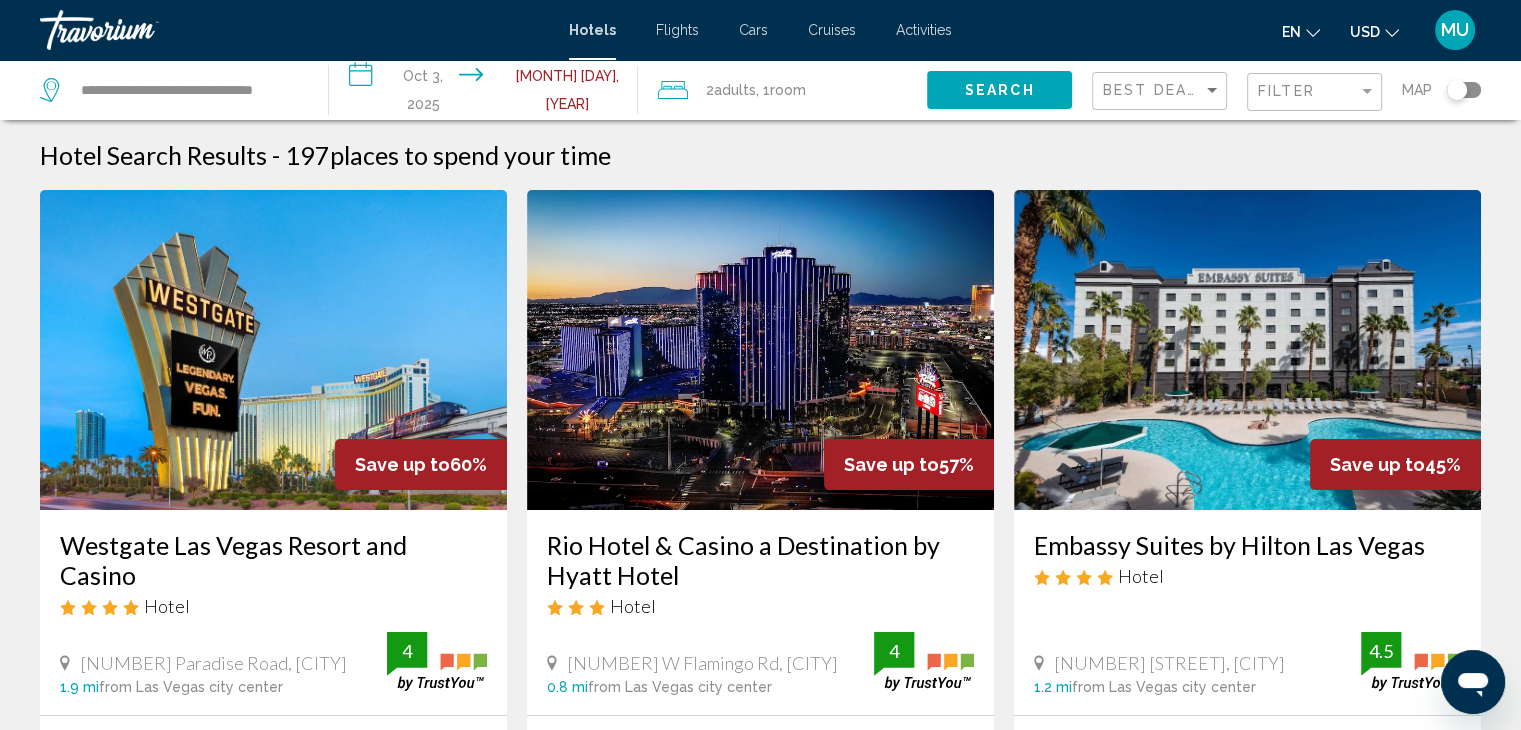 click on "Adults" 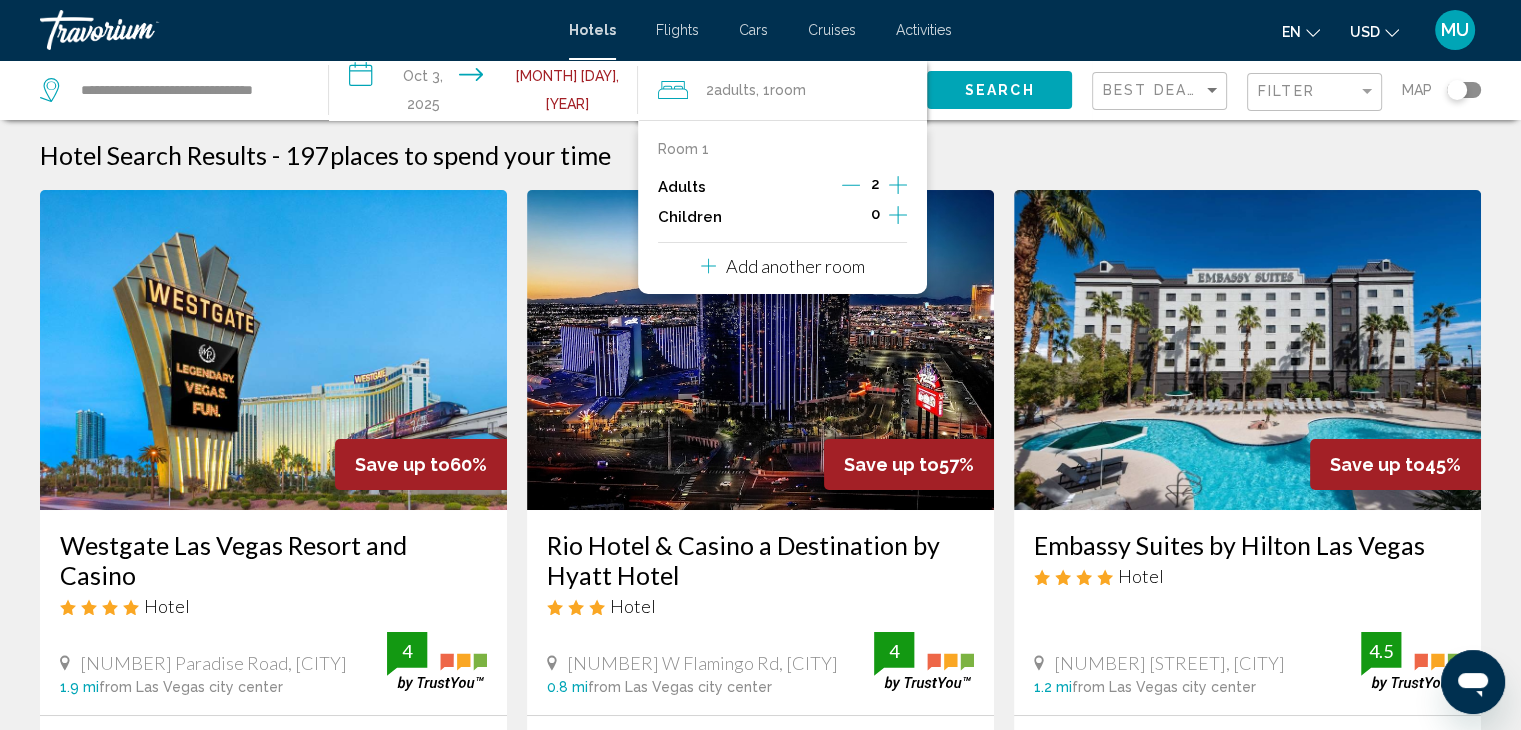 click 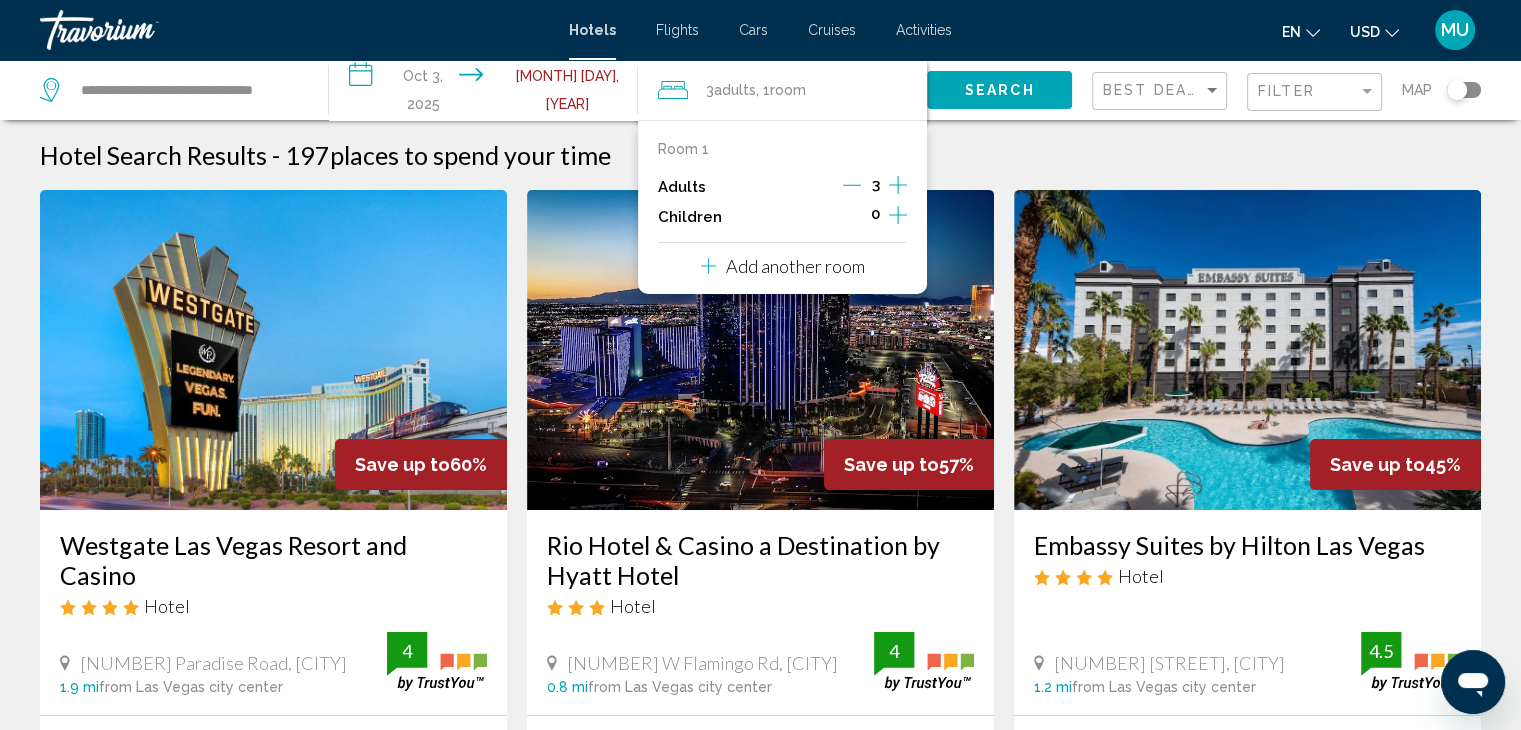 click 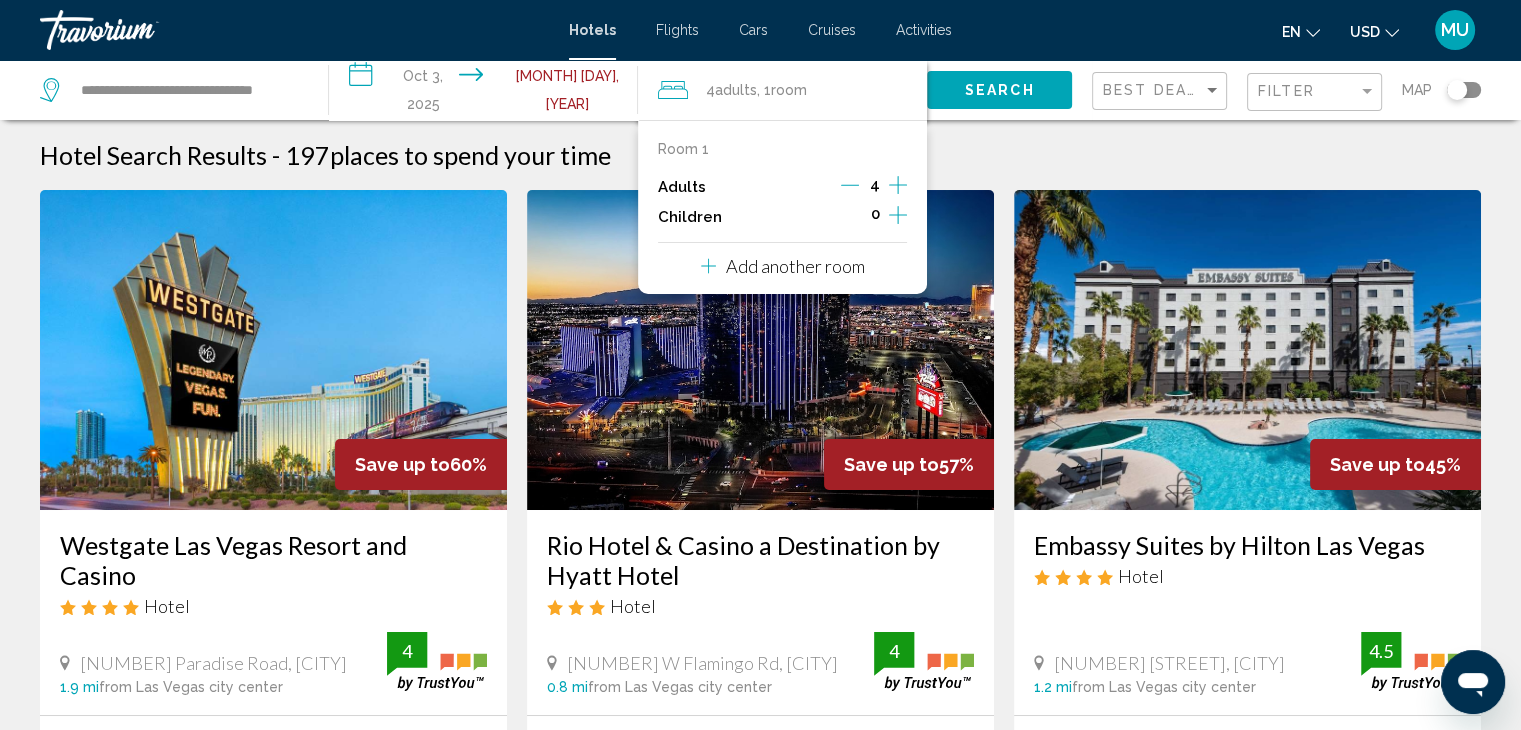 click on "Hotel Search Results  -   197  places to spend your time" at bounding box center [760, 155] 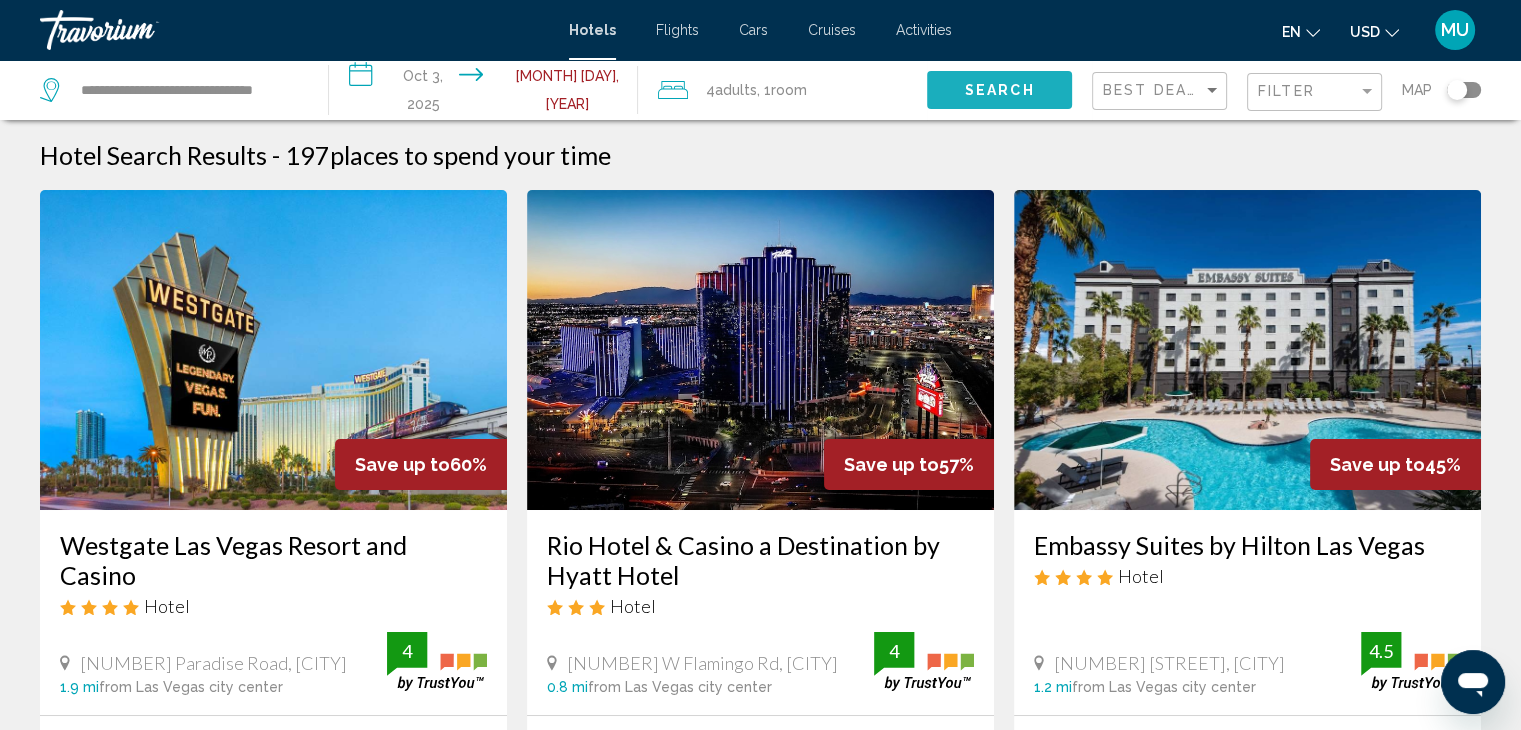 click on "Search" 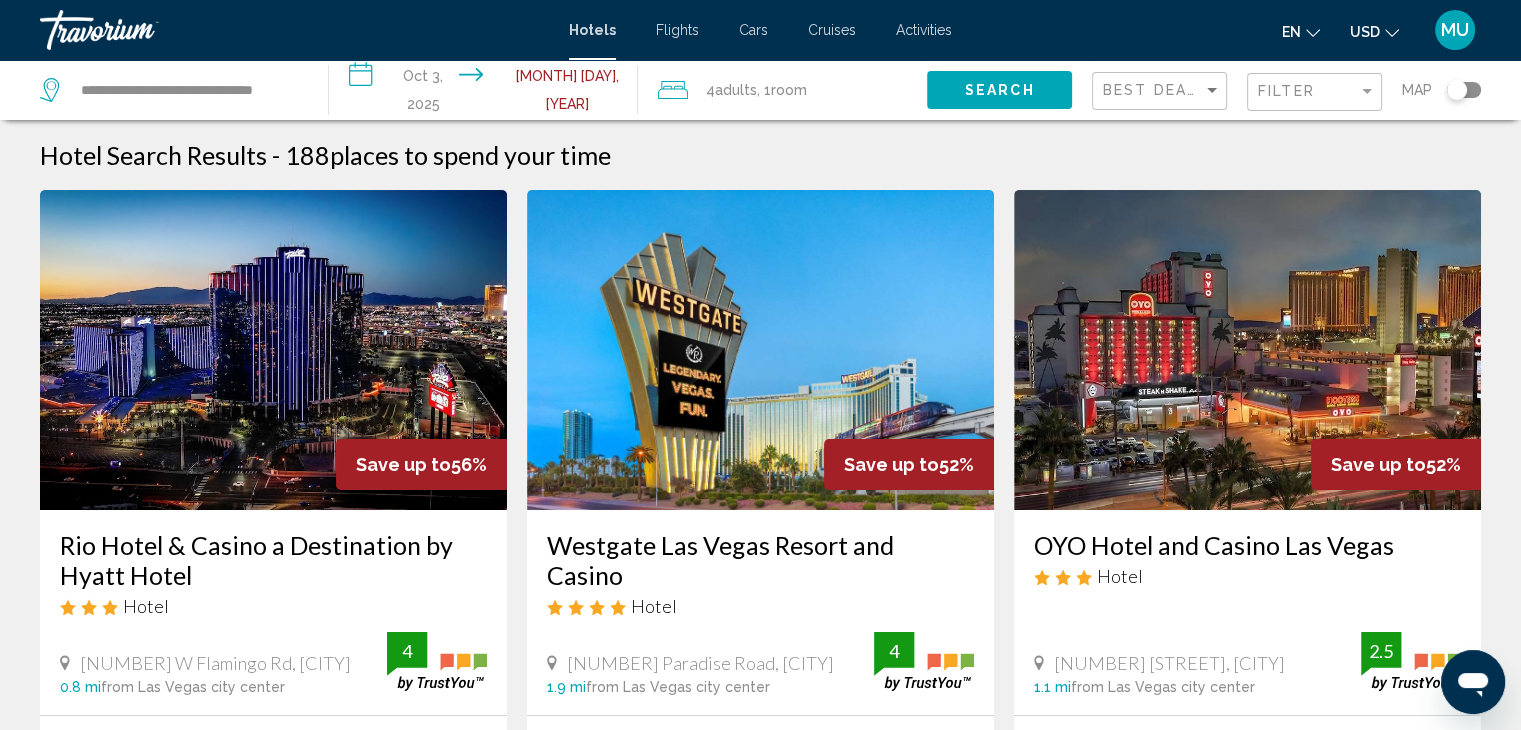 click on "Westgate Las Vegas Resort and Casino" at bounding box center (760, 560) 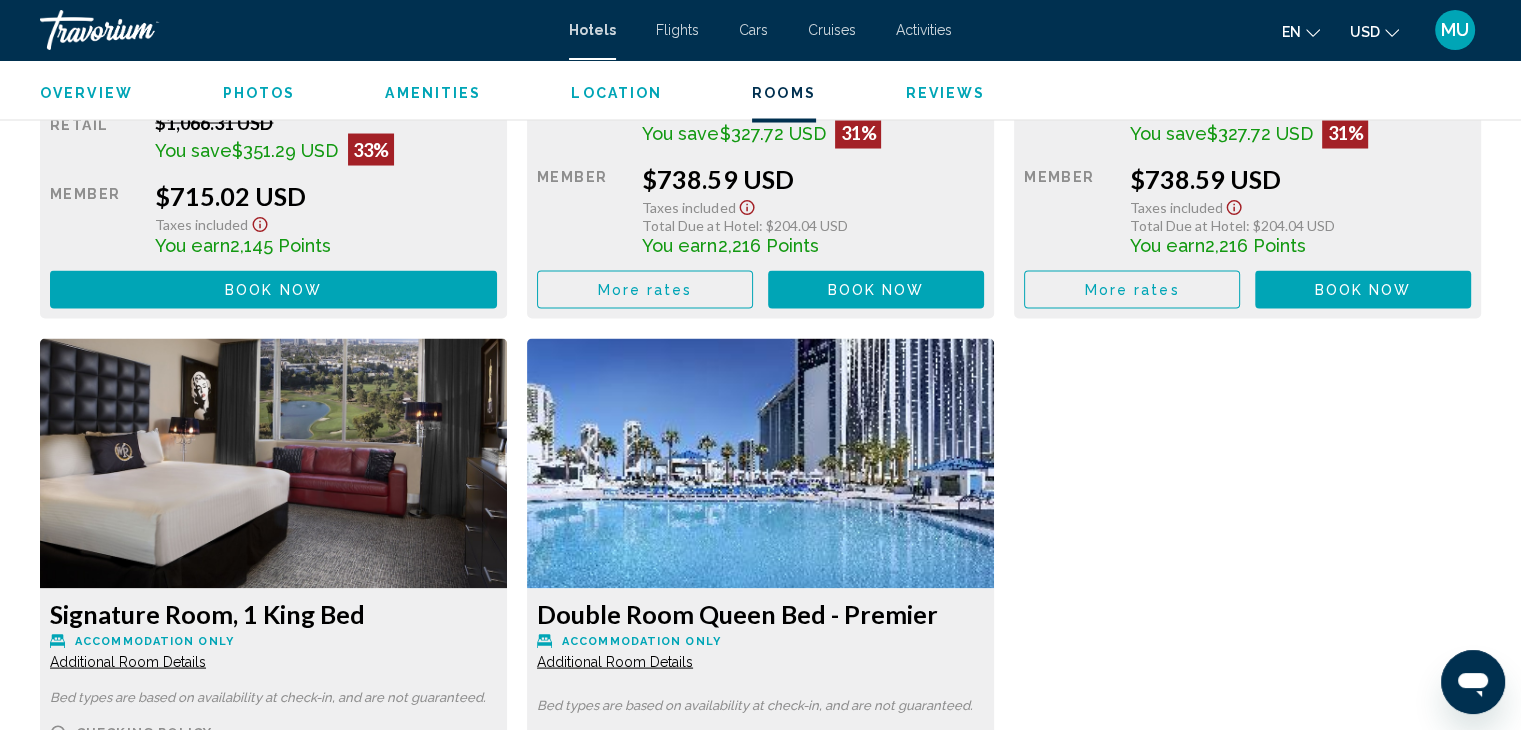 scroll, scrollTop: 3979, scrollLeft: 0, axis: vertical 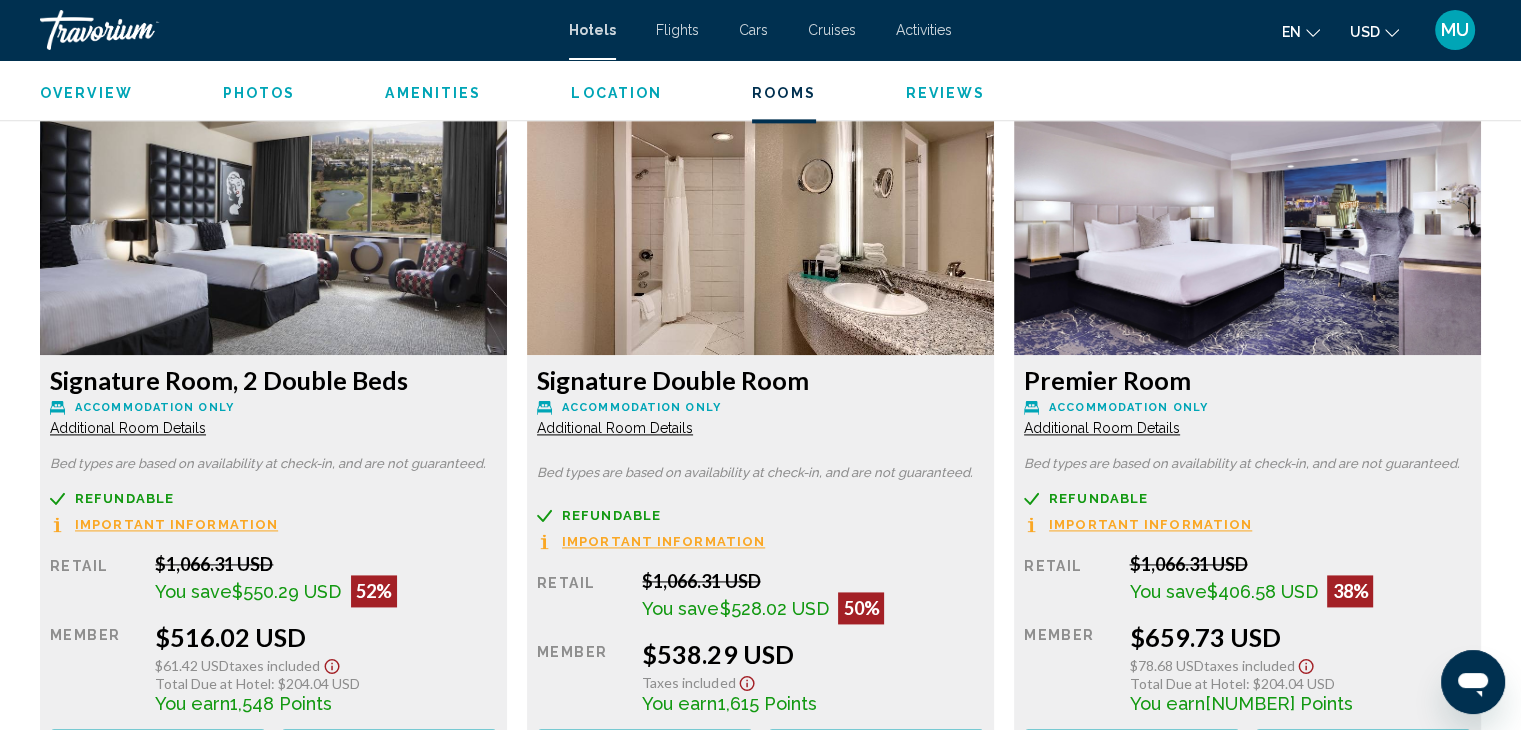 click on "Important Information" at bounding box center (176, 524) 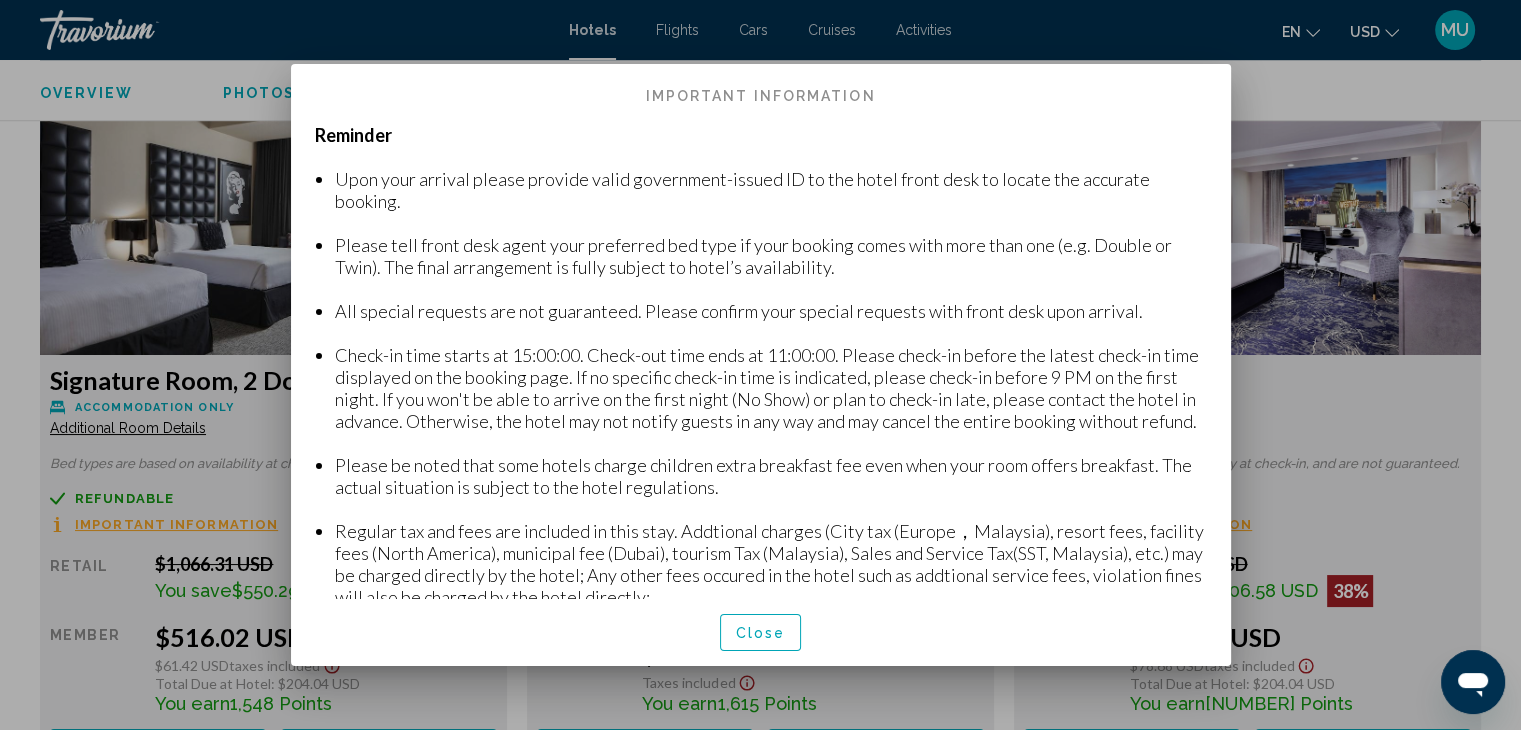 scroll, scrollTop: 0, scrollLeft: 0, axis: both 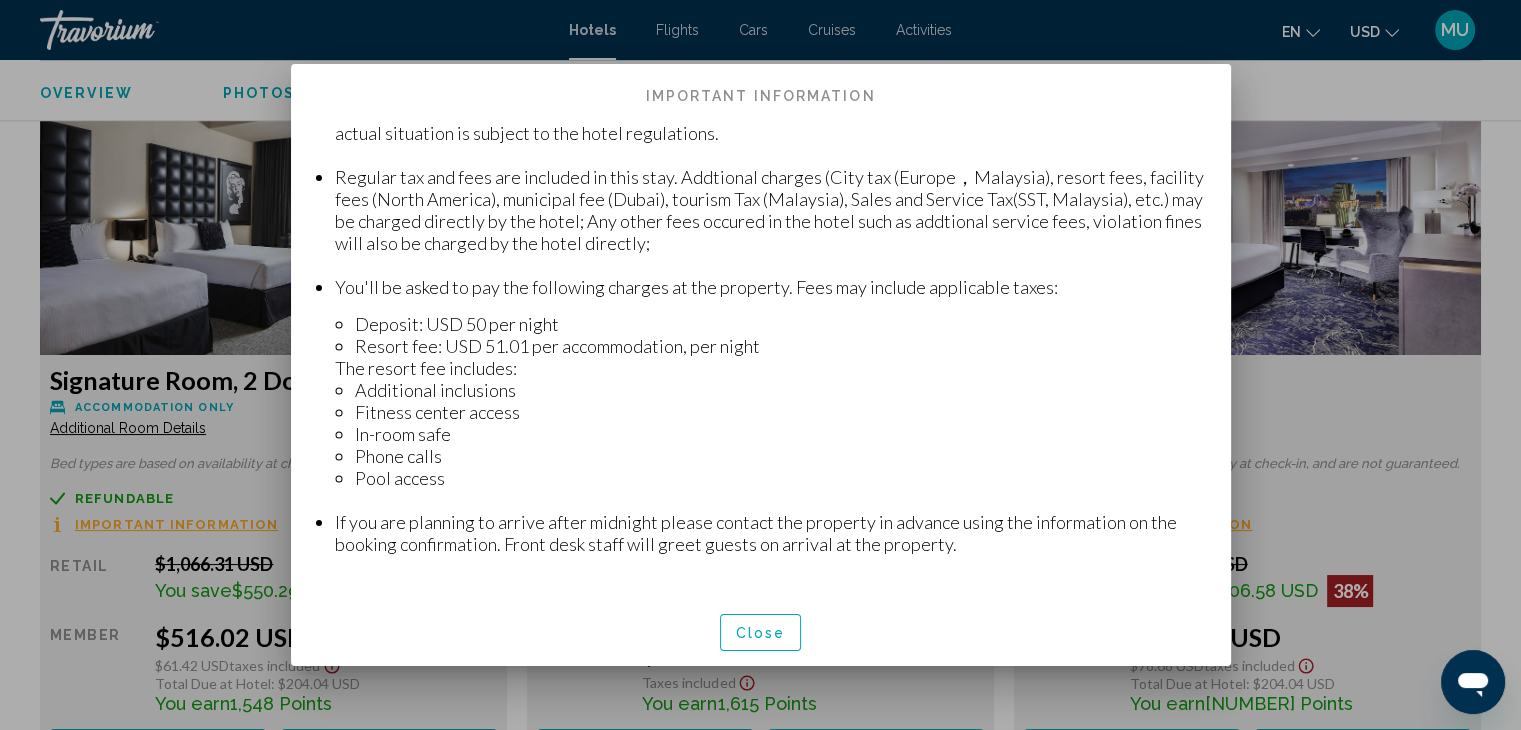 click at bounding box center (760, 365) 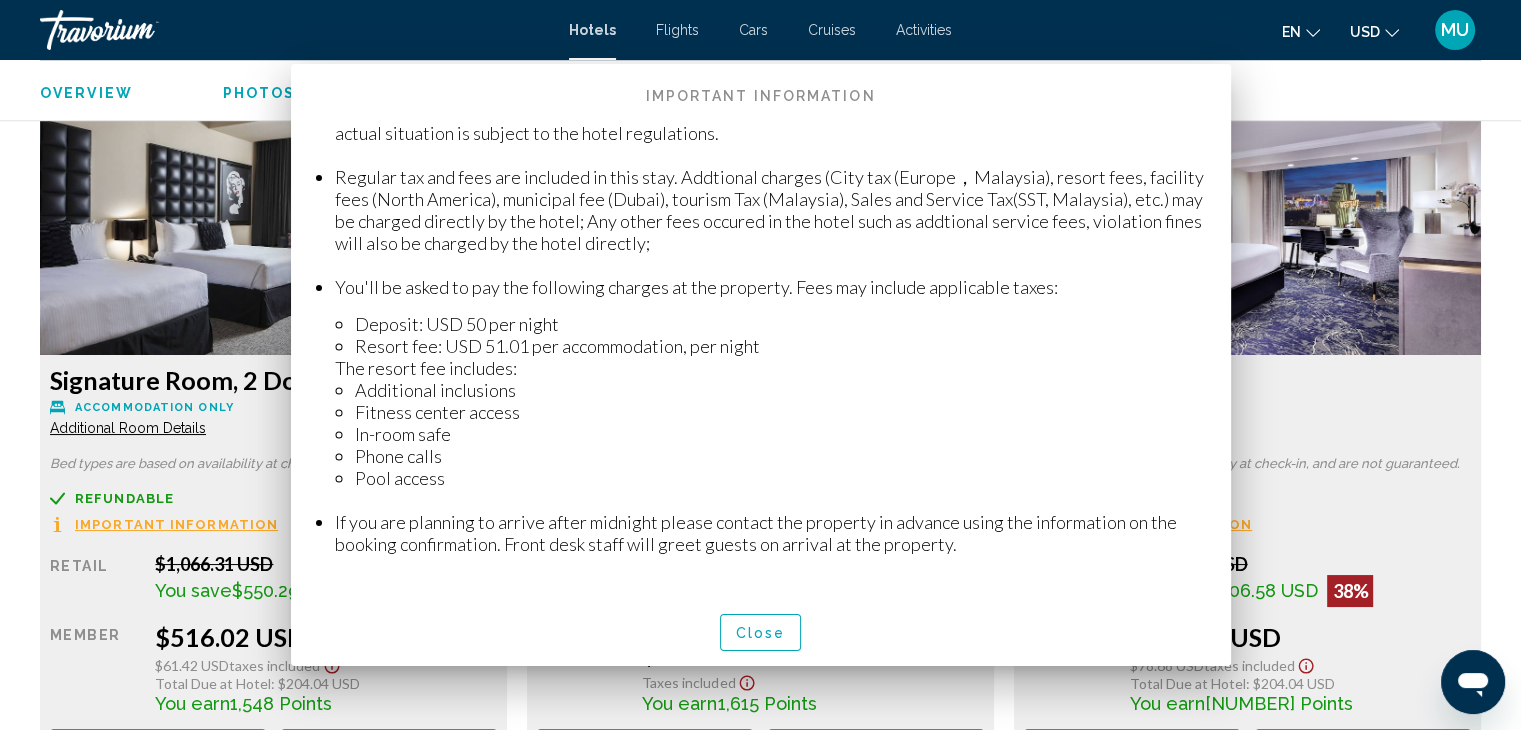 scroll, scrollTop: 2667, scrollLeft: 0, axis: vertical 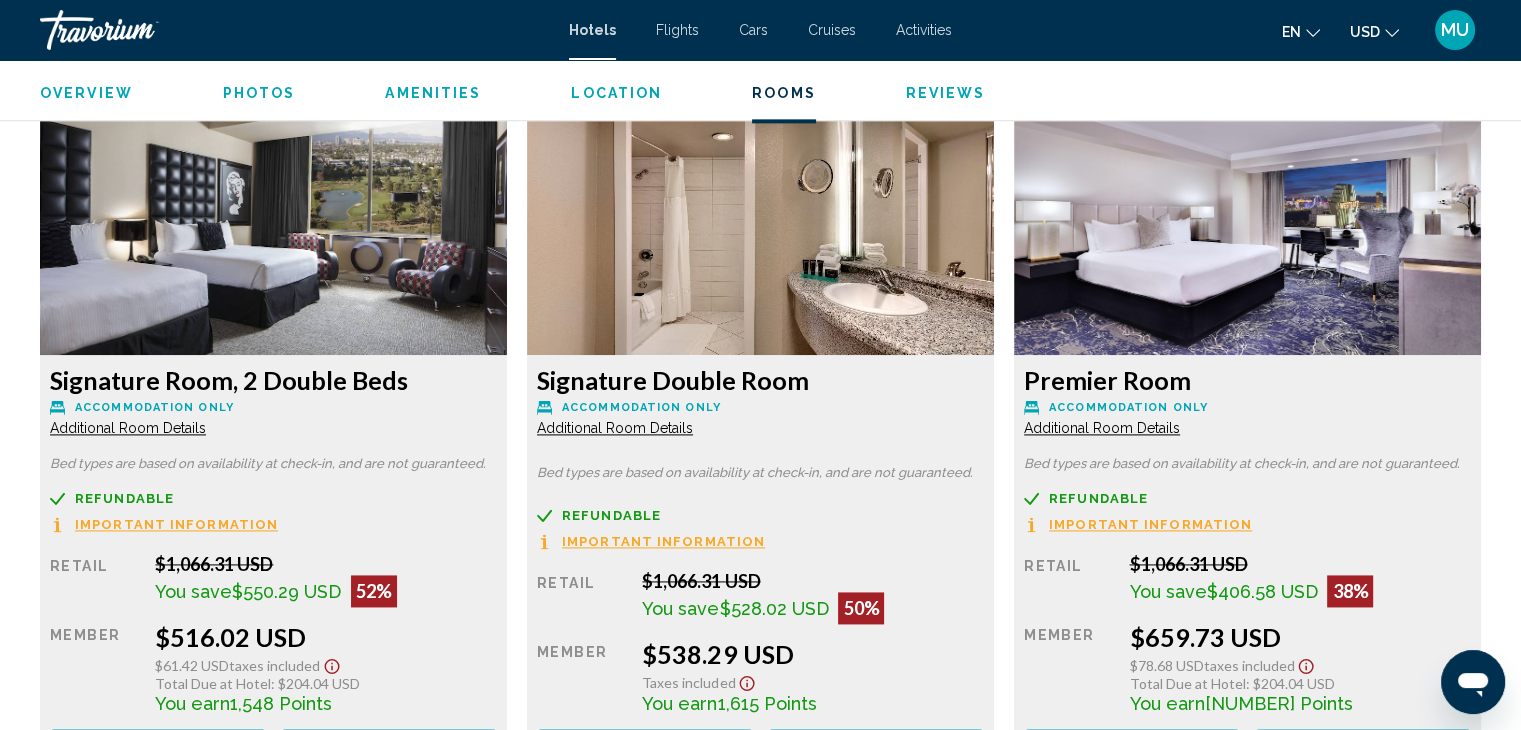 drag, startPoint x: 351, startPoint y: 686, endPoint x: 147, endPoint y: 661, distance: 205.52615 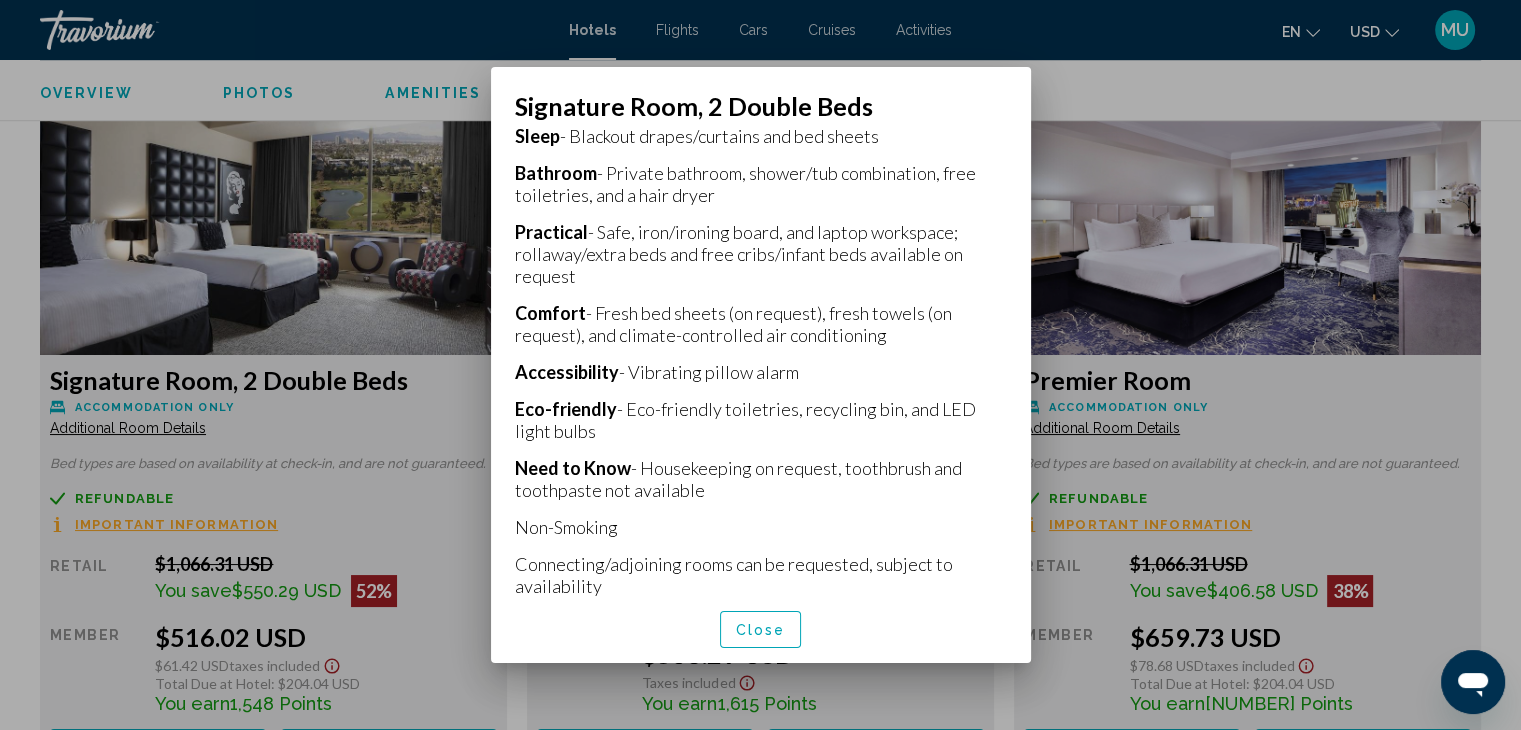 scroll, scrollTop: 581, scrollLeft: 0, axis: vertical 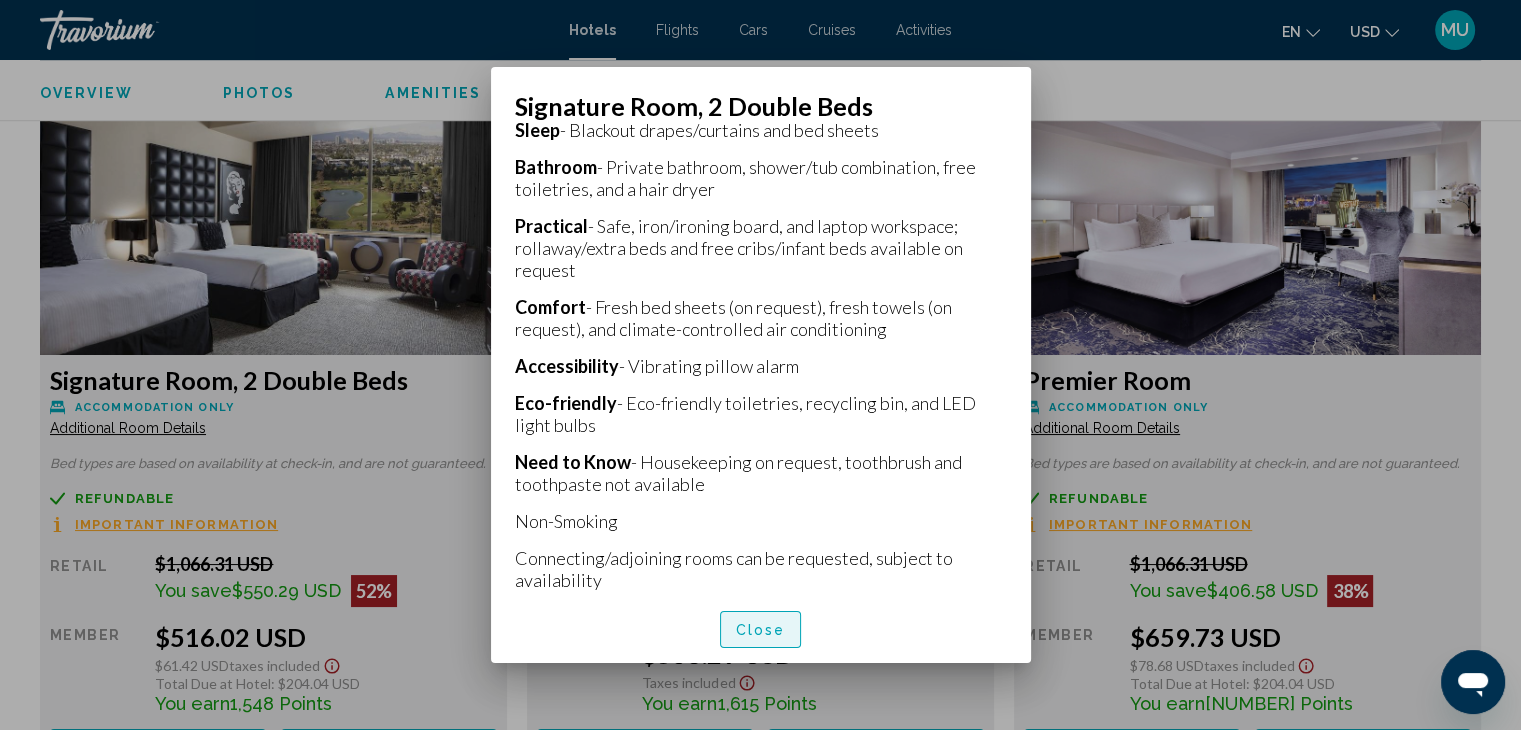 click on "Close" at bounding box center (761, 630) 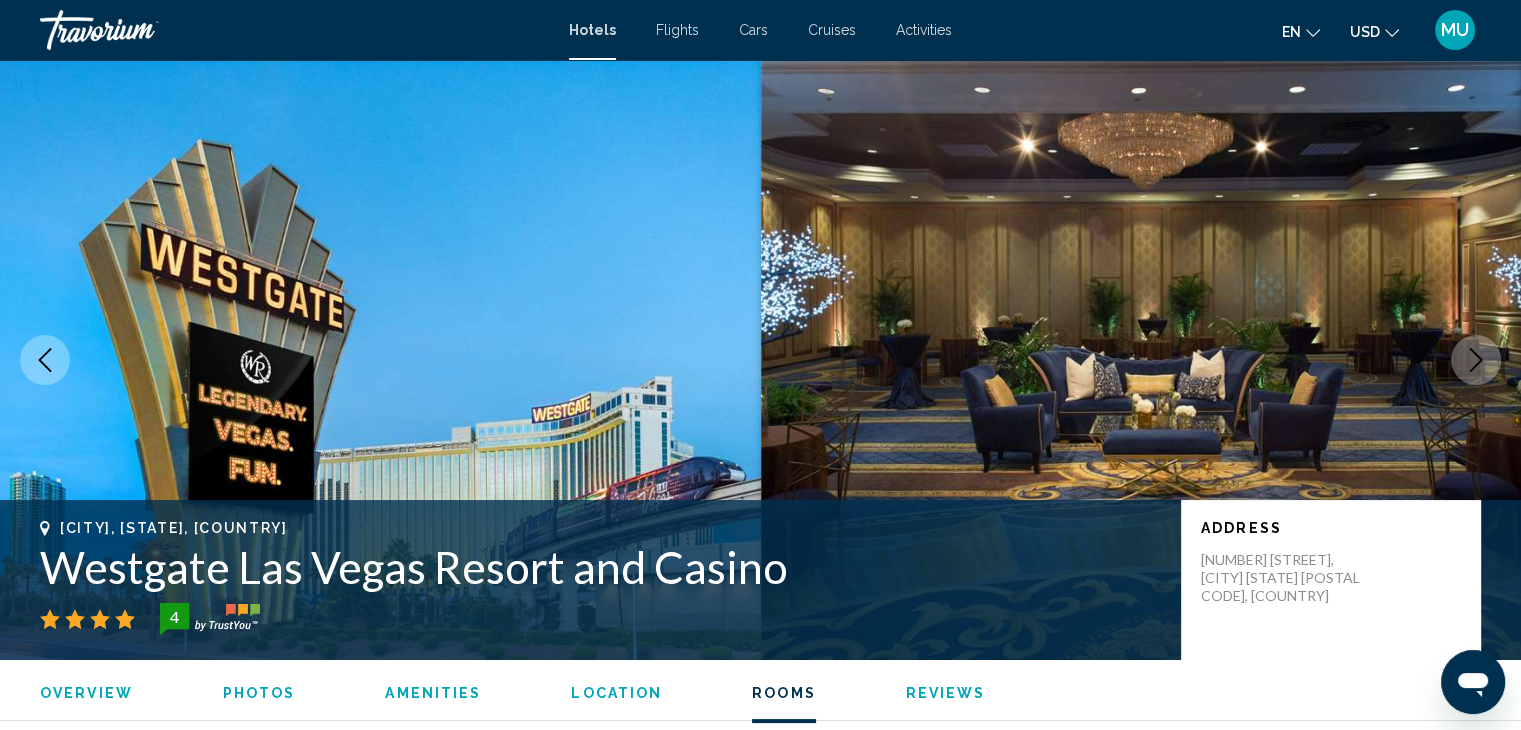 scroll, scrollTop: 2667, scrollLeft: 0, axis: vertical 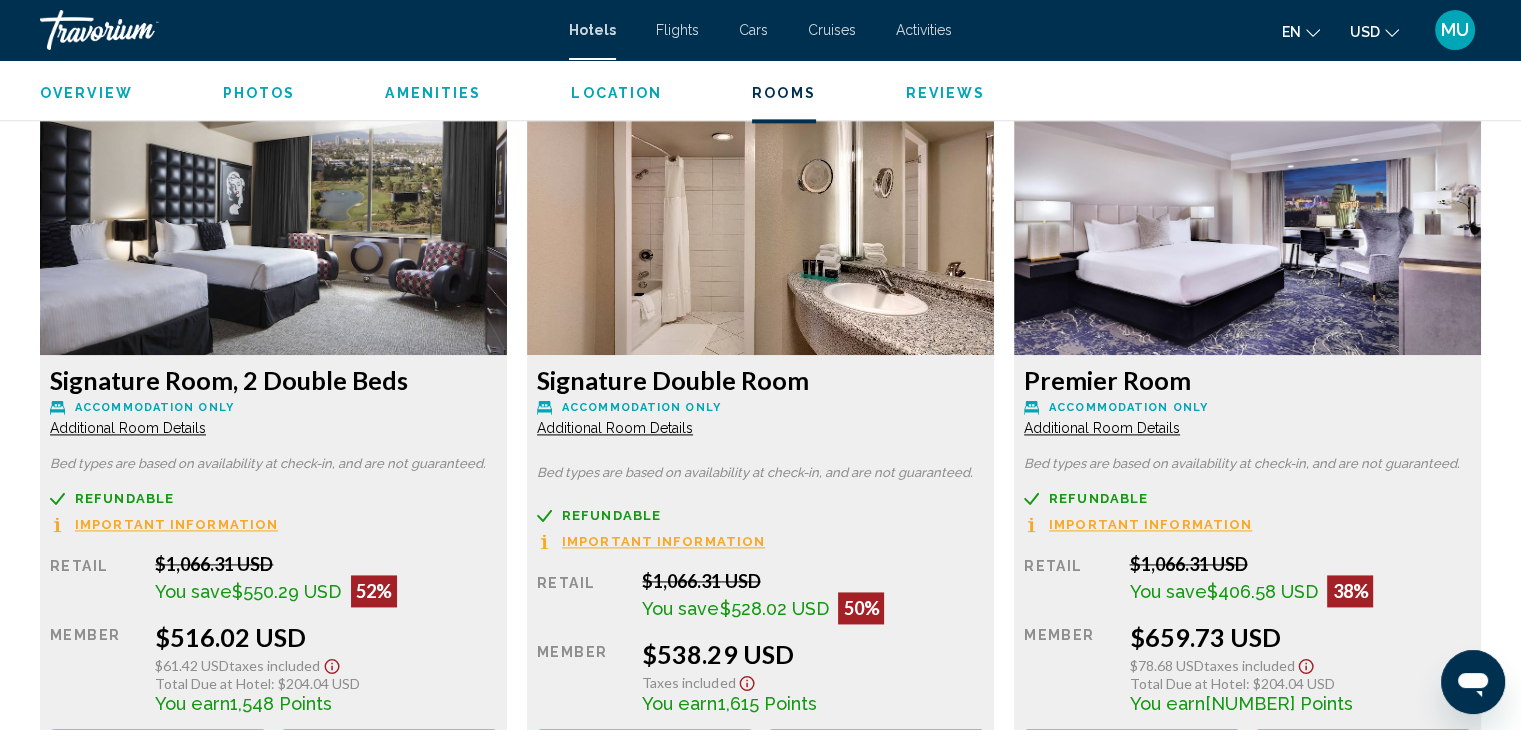 click at bounding box center (273, 230) 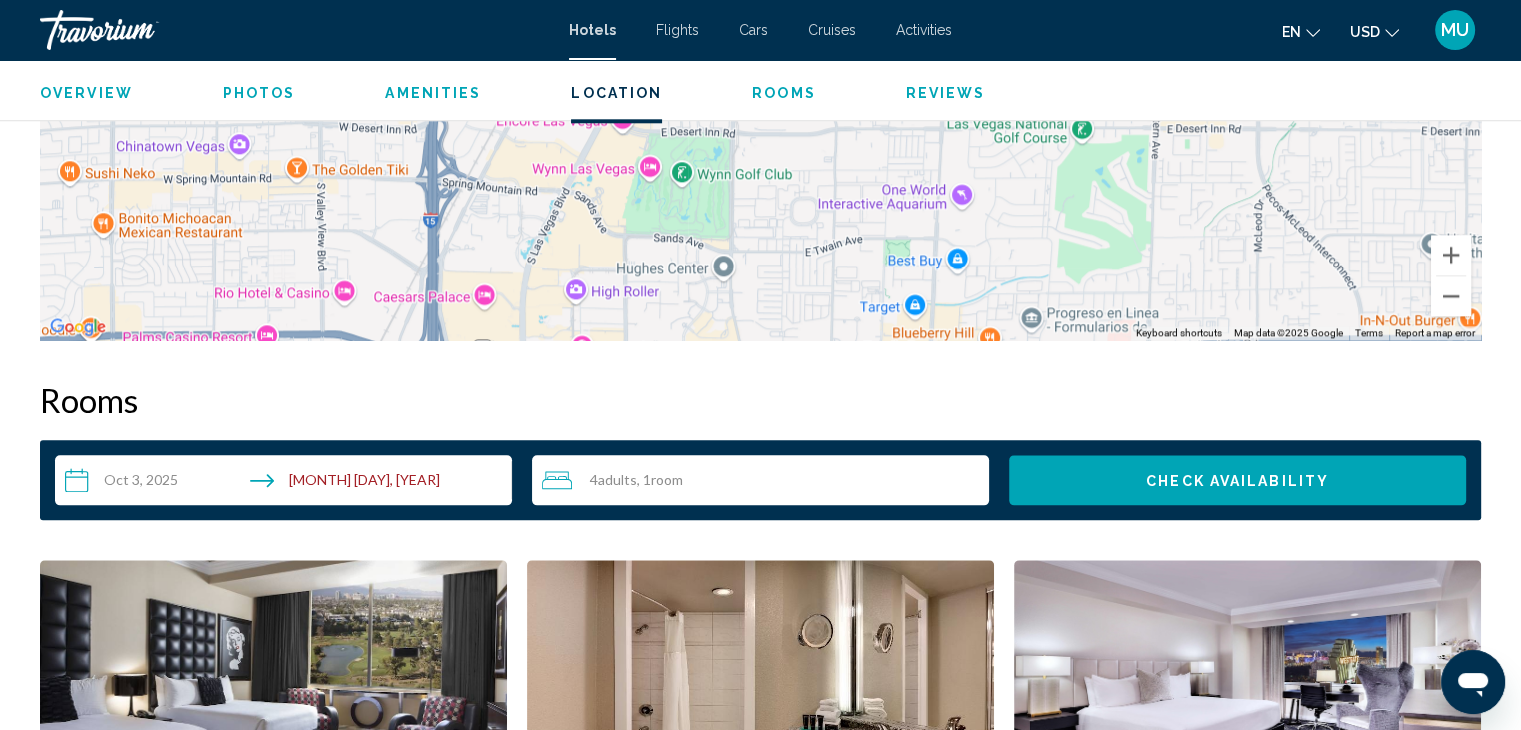 scroll, scrollTop: 2261, scrollLeft: 0, axis: vertical 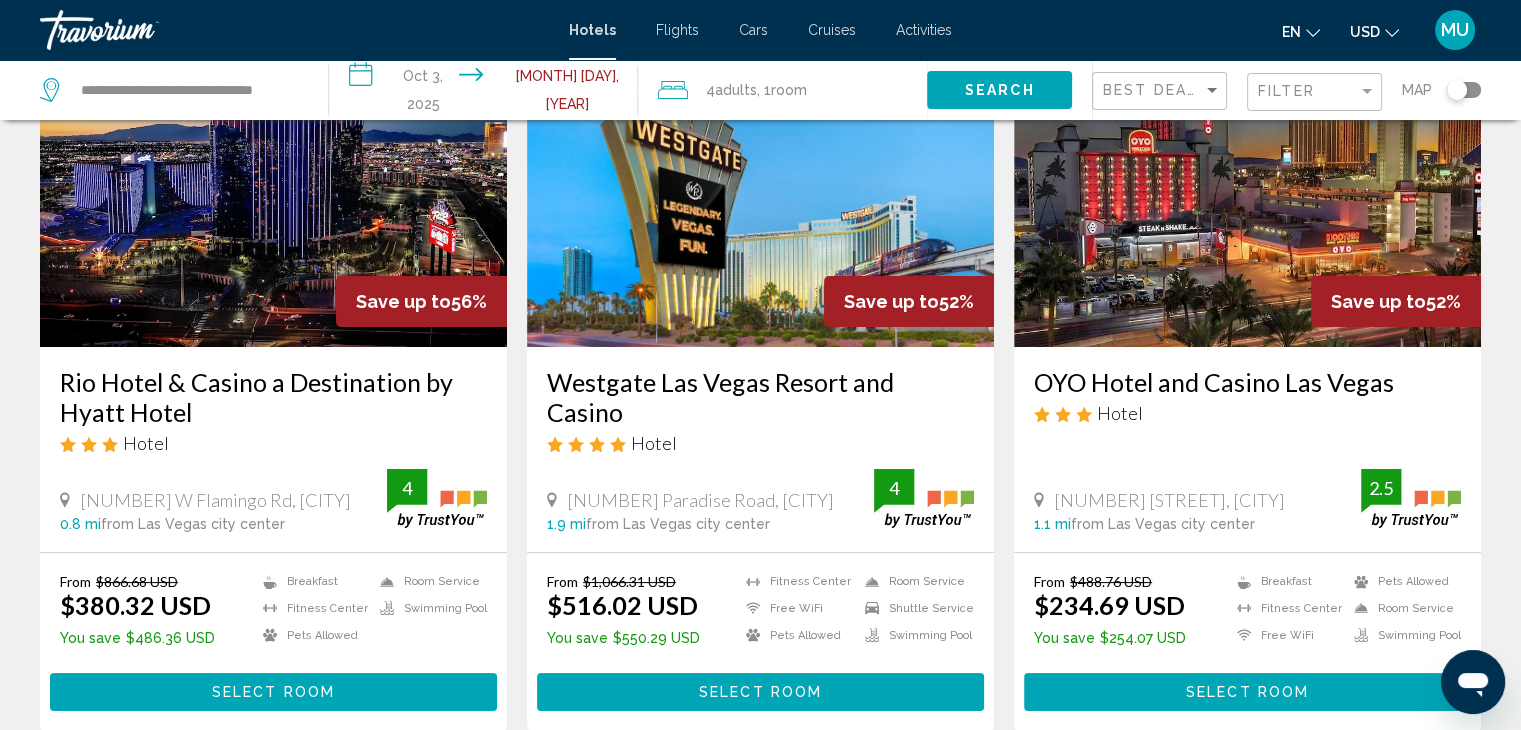click on "Select Room" at bounding box center (273, 691) 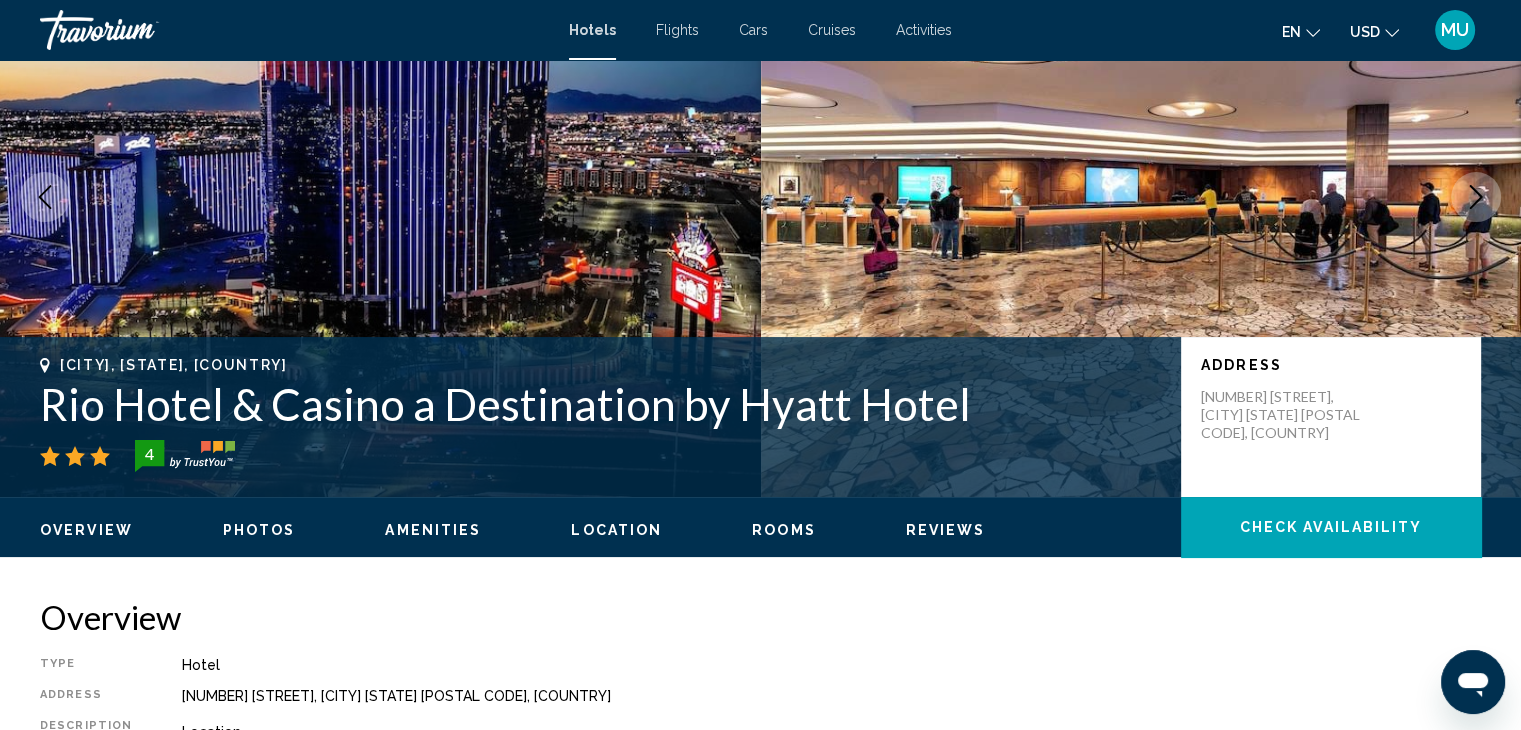 scroll, scrollTop: 0, scrollLeft: 0, axis: both 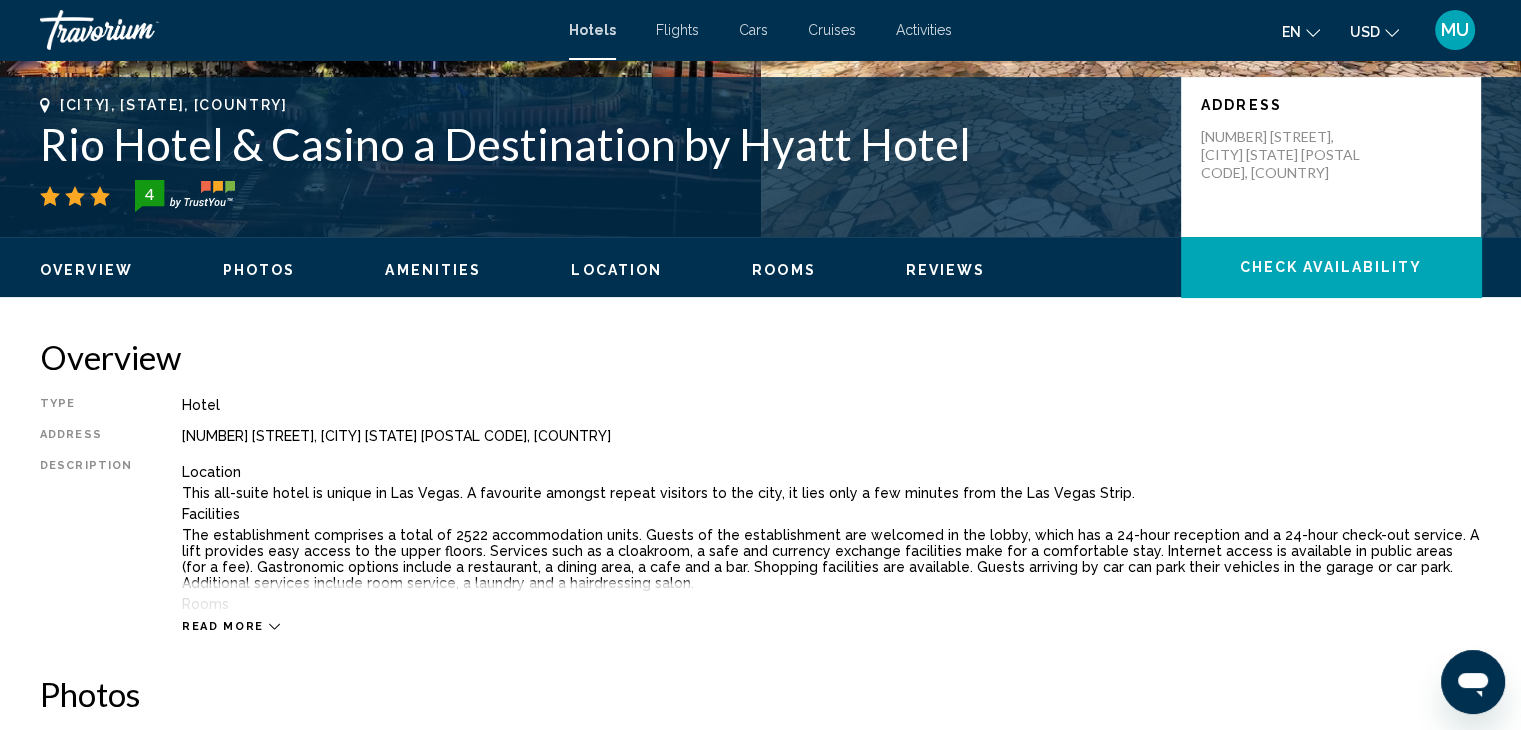click on "Read more" at bounding box center (831, 606) 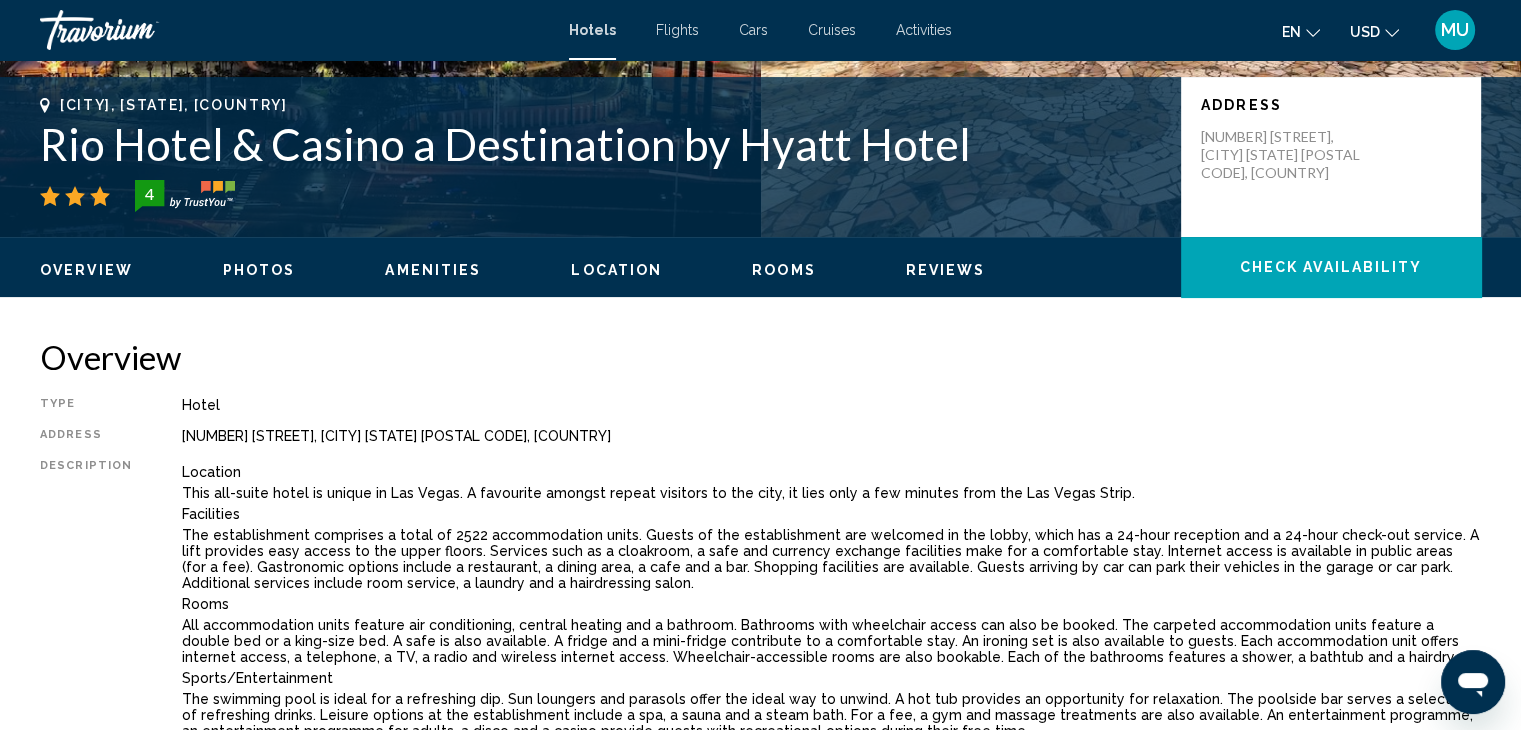 click on "Photos" at bounding box center (259, 270) 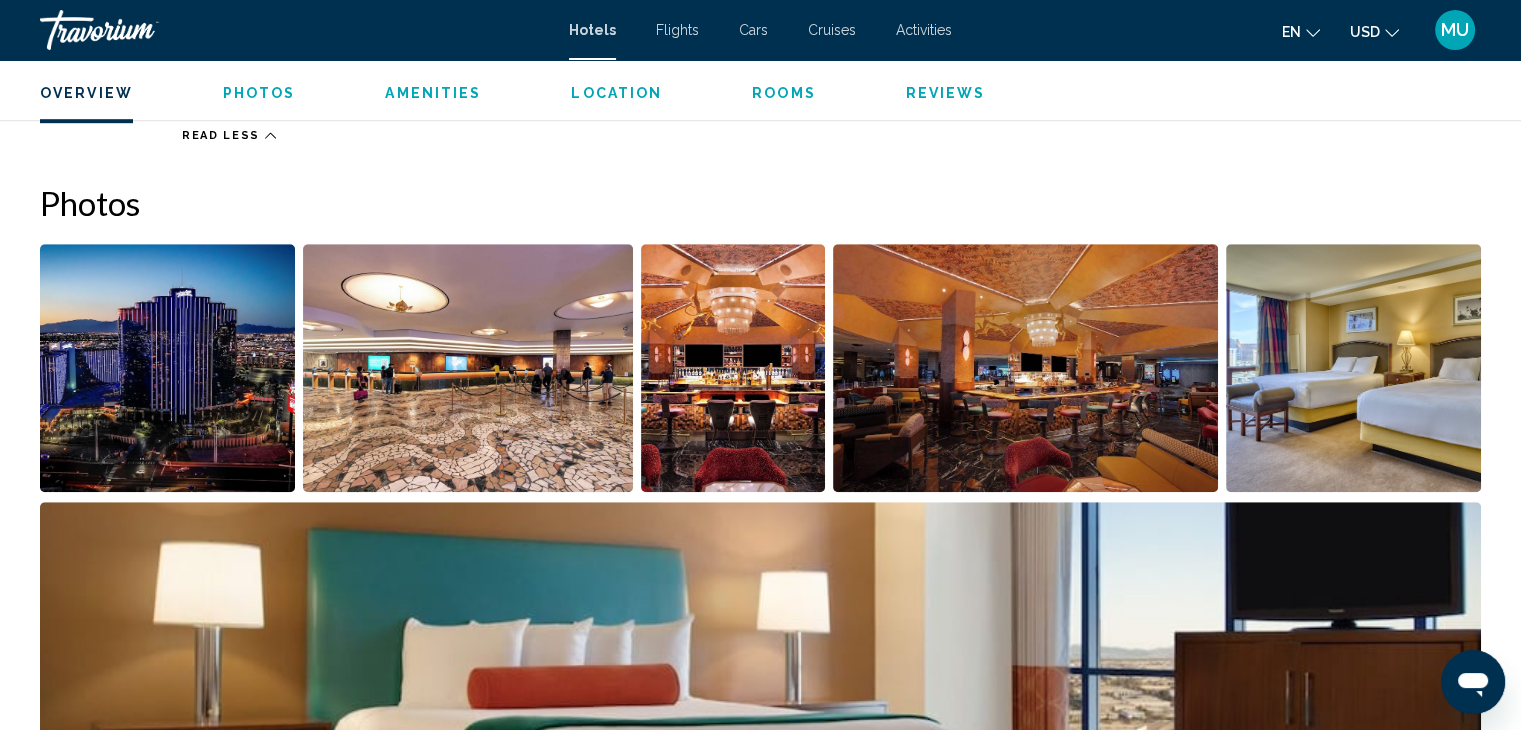scroll, scrollTop: 1354, scrollLeft: 0, axis: vertical 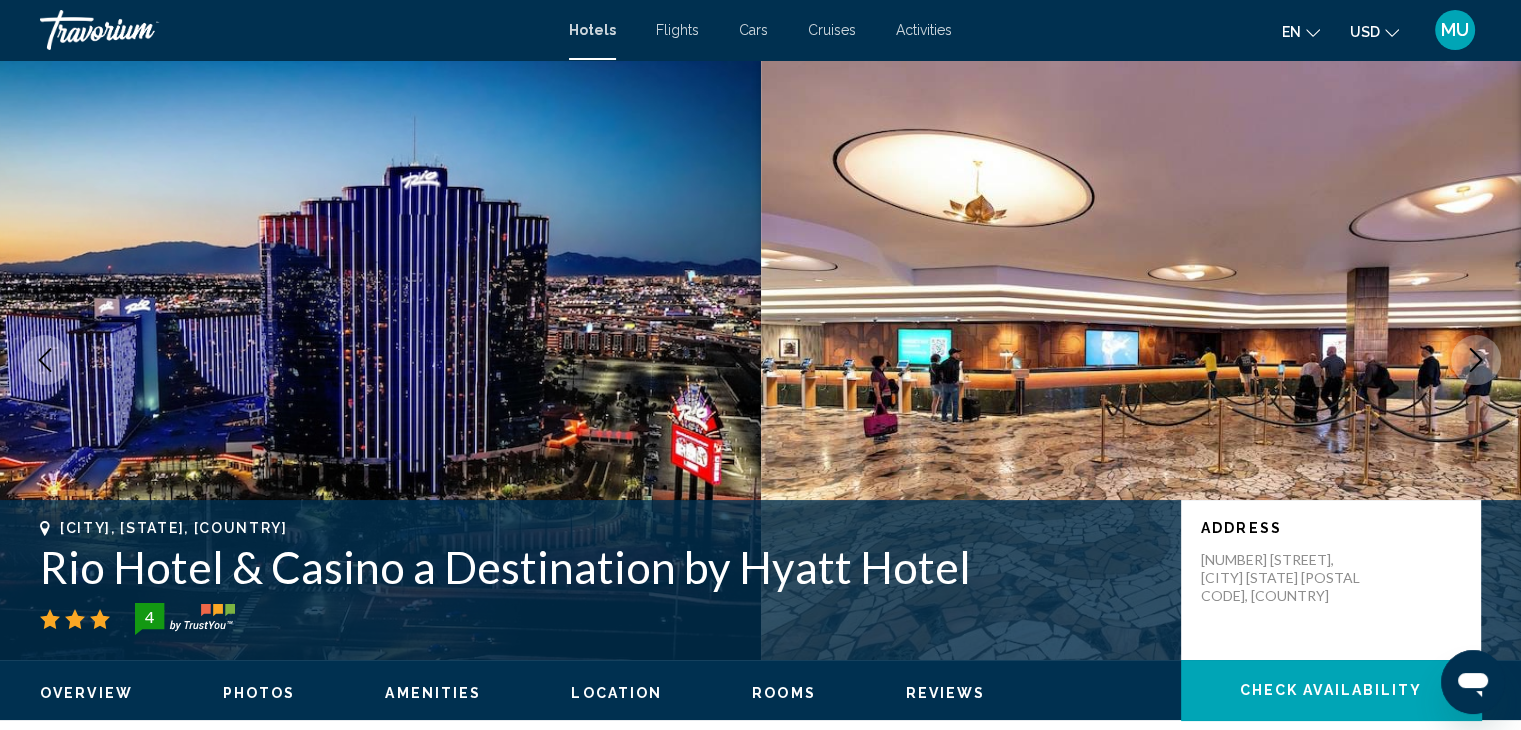 click on "Overview
Photos
Amenities
Location
Rooms
Reviews
Check Availability" 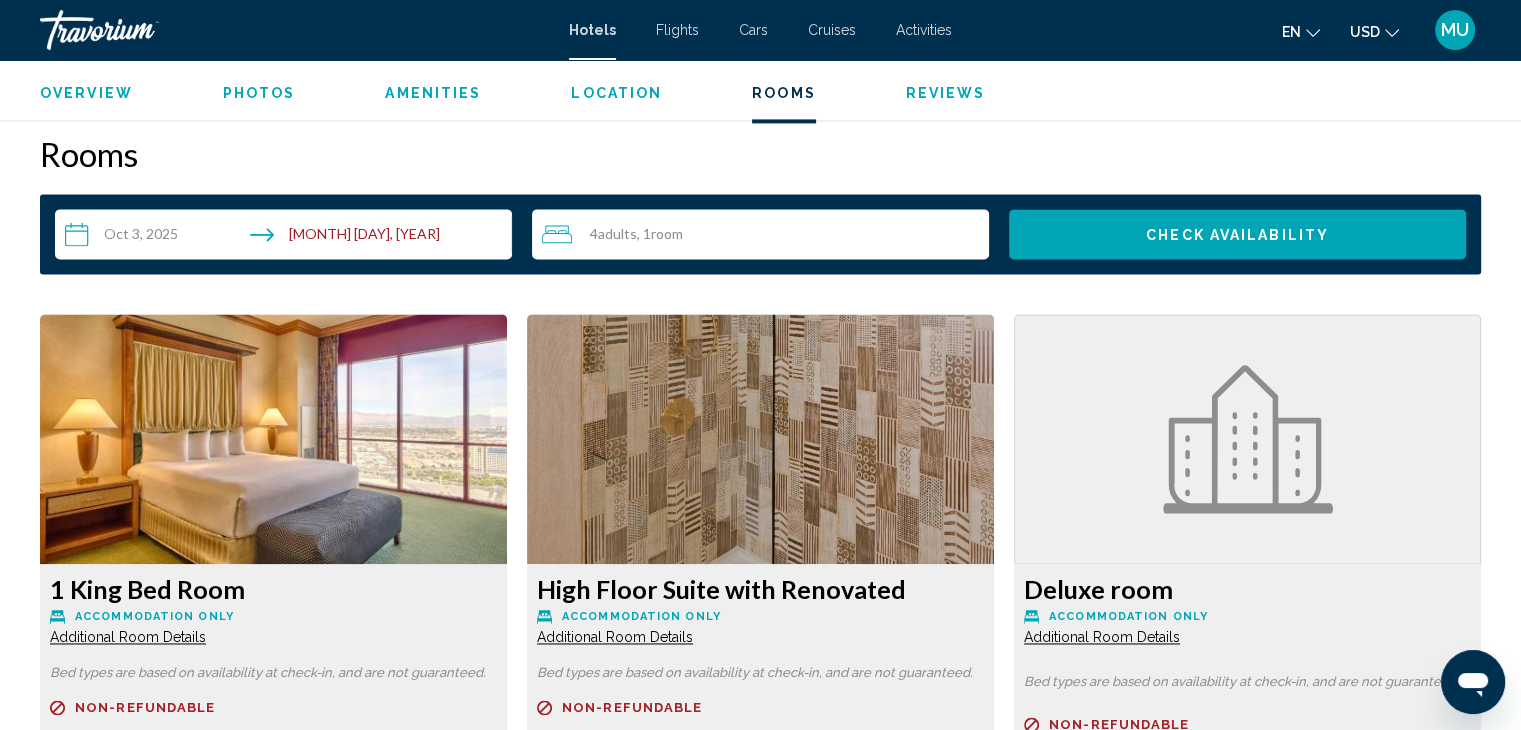 scroll, scrollTop: 2908, scrollLeft: 0, axis: vertical 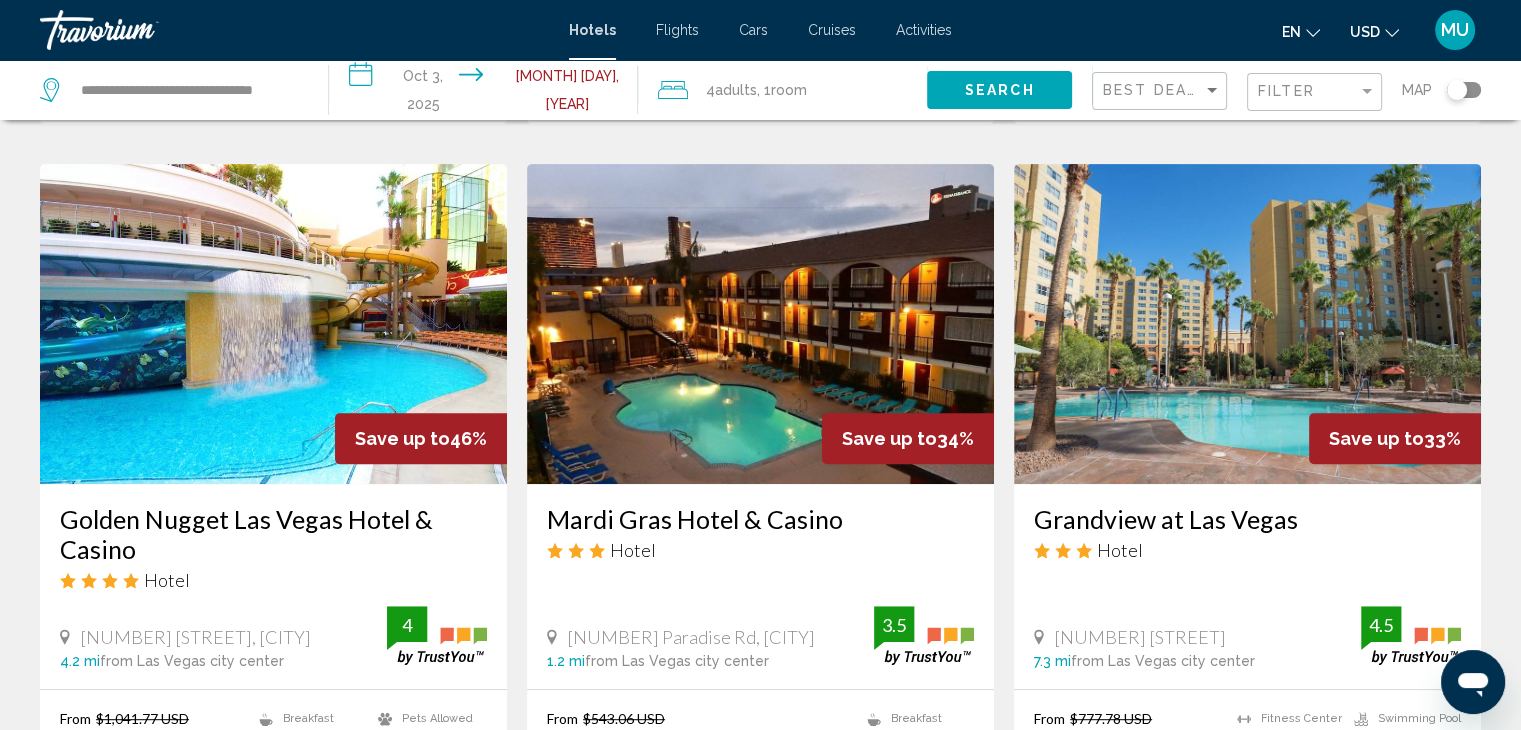 click at bounding box center [273, 324] 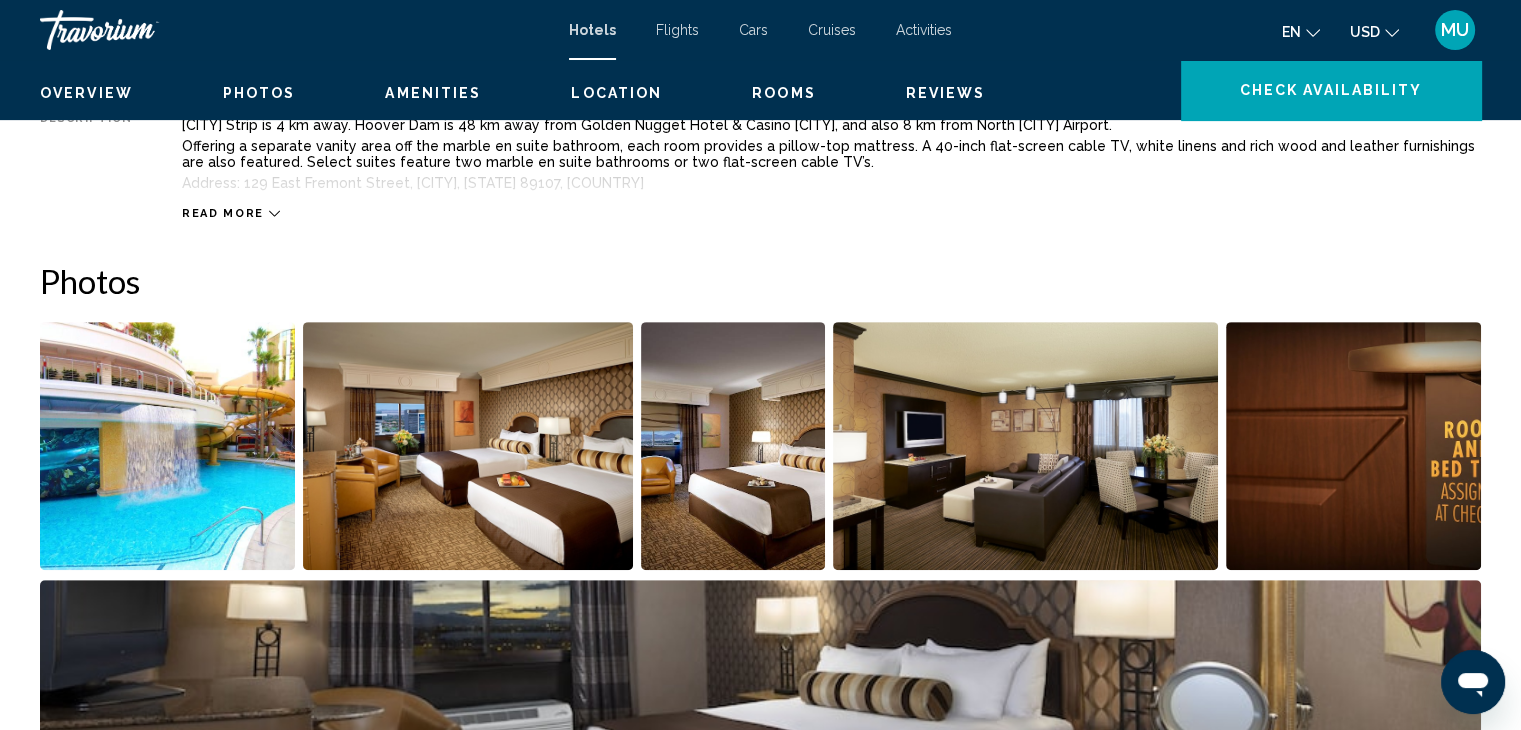 scroll, scrollTop: 0, scrollLeft: 0, axis: both 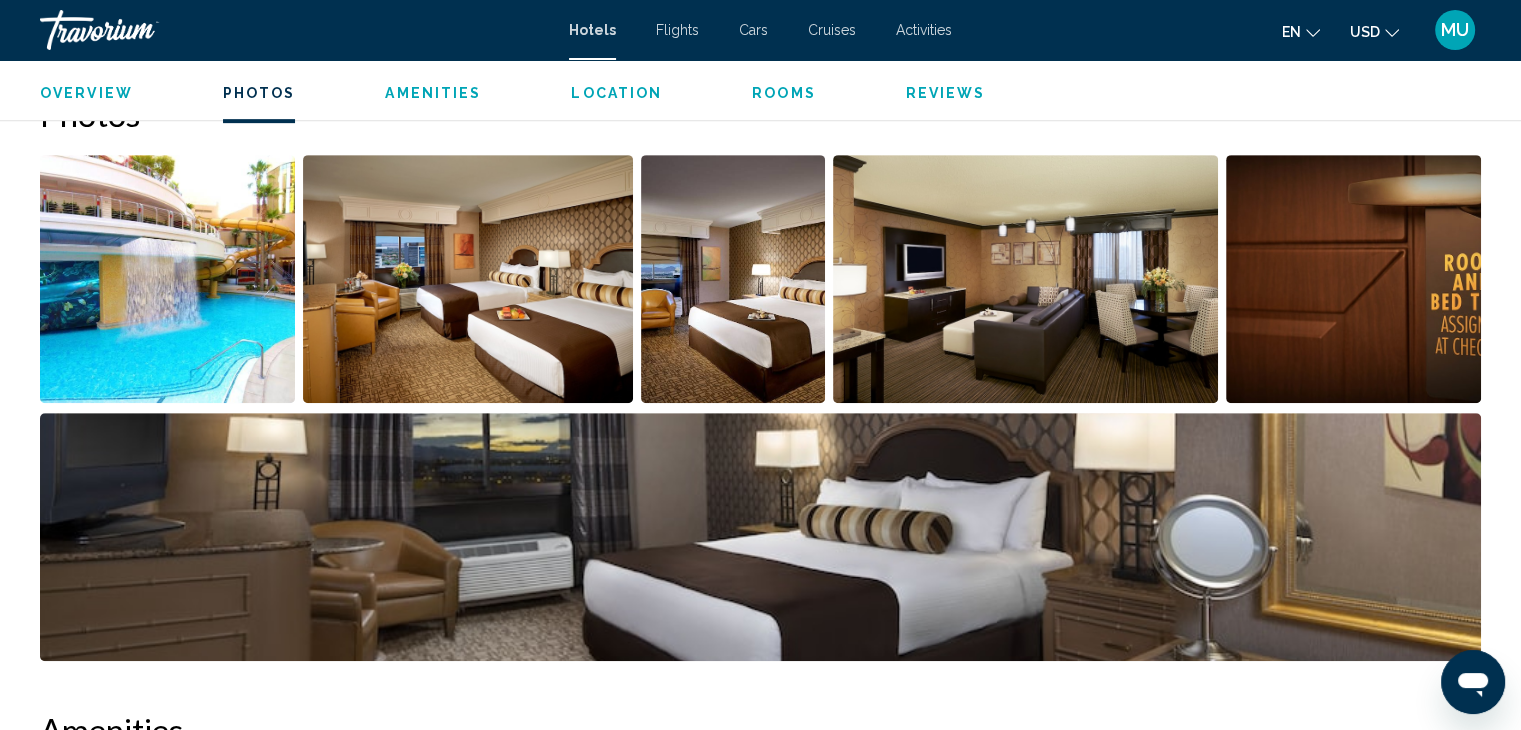 click on "Reviews" at bounding box center [946, 93] 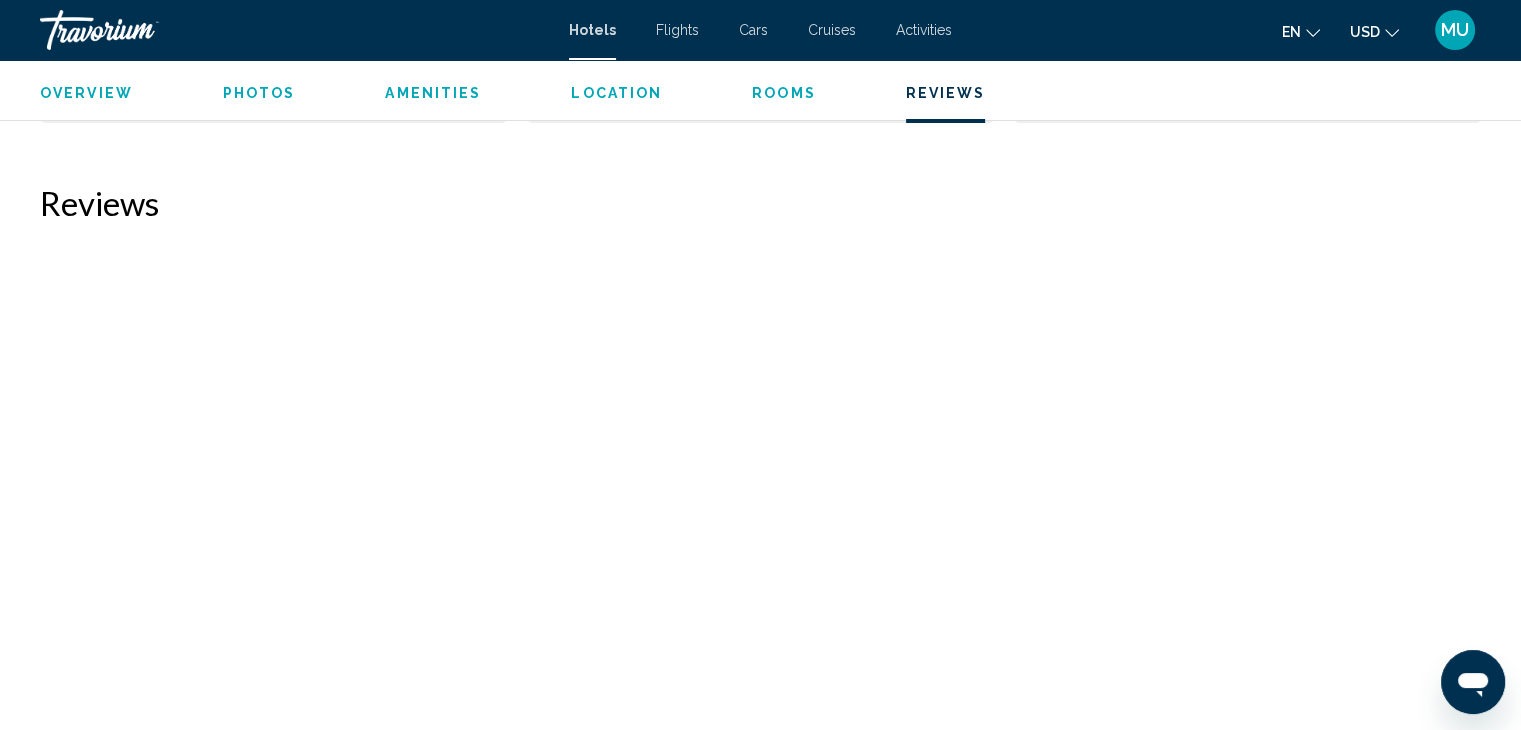 scroll, scrollTop: 7532, scrollLeft: 0, axis: vertical 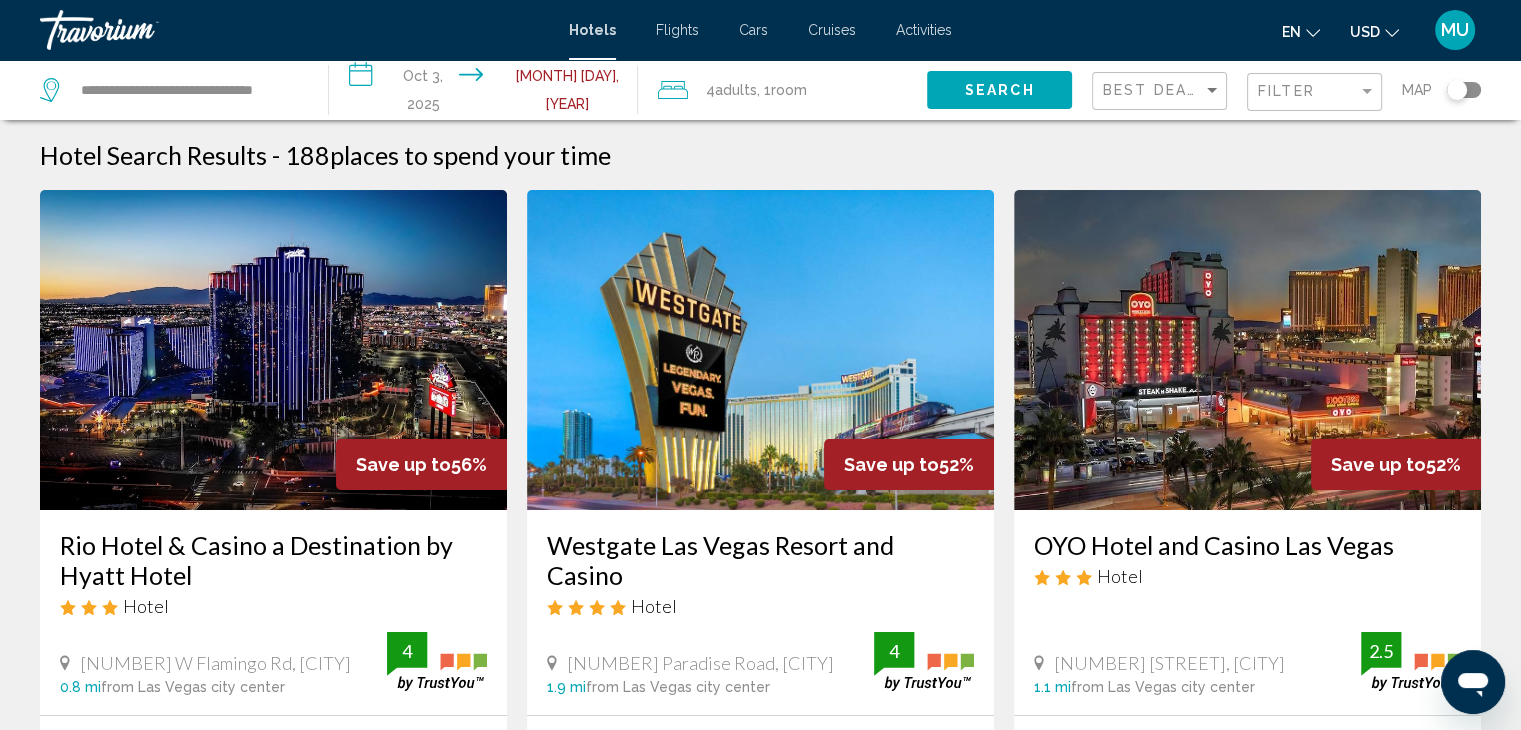click at bounding box center [1247, 350] 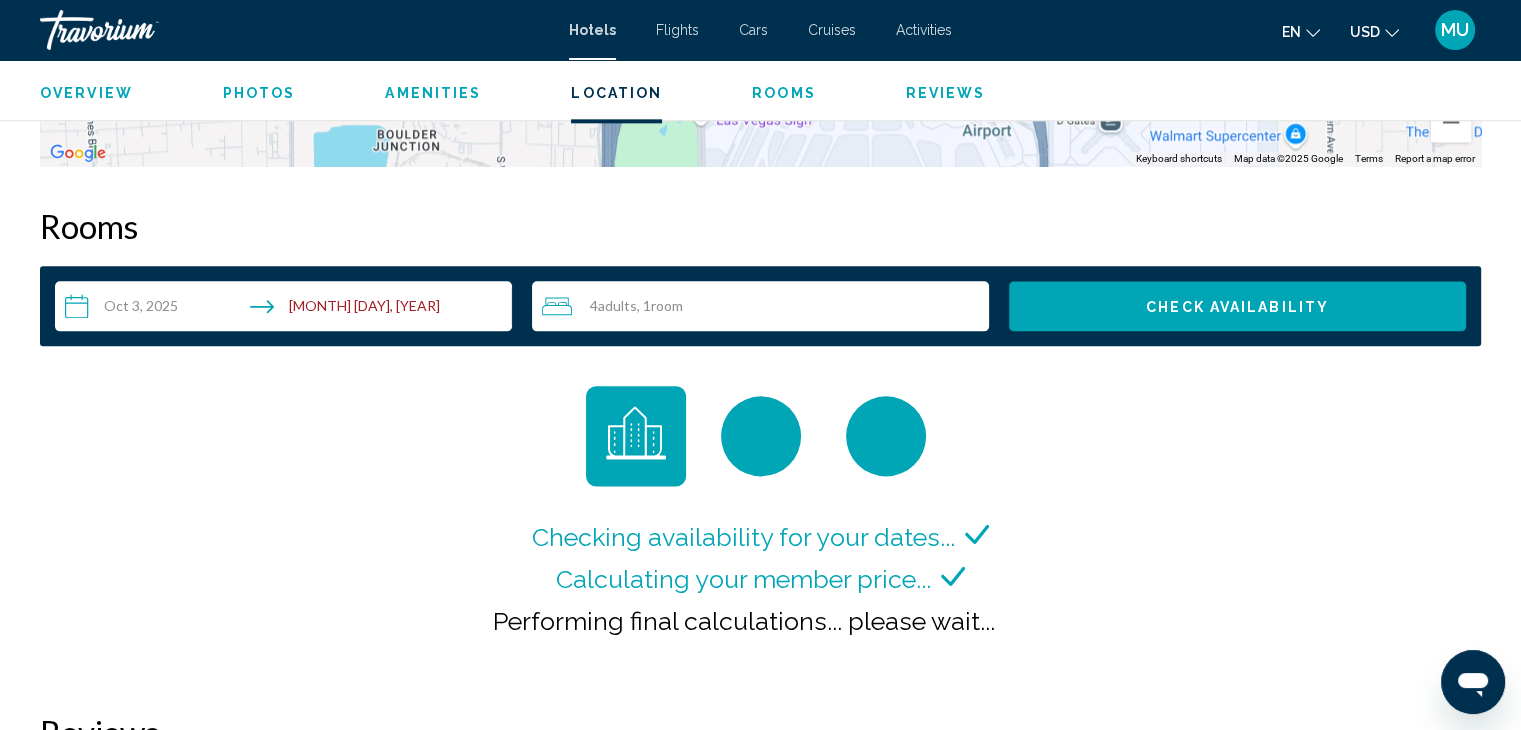 scroll, scrollTop: 2496, scrollLeft: 0, axis: vertical 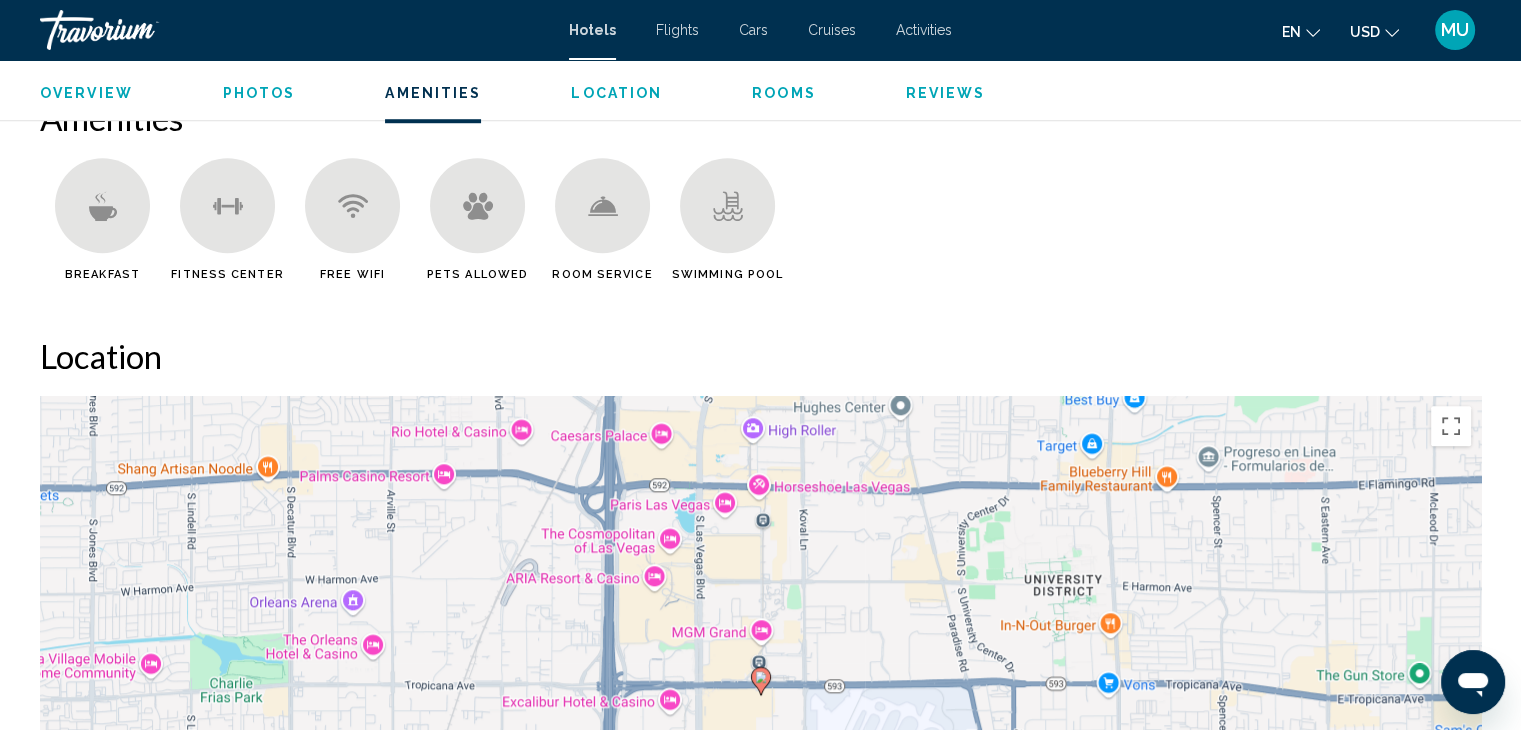 drag, startPoint x: 1518, startPoint y: 413, endPoint x: 1528, endPoint y: 352, distance: 61.81424 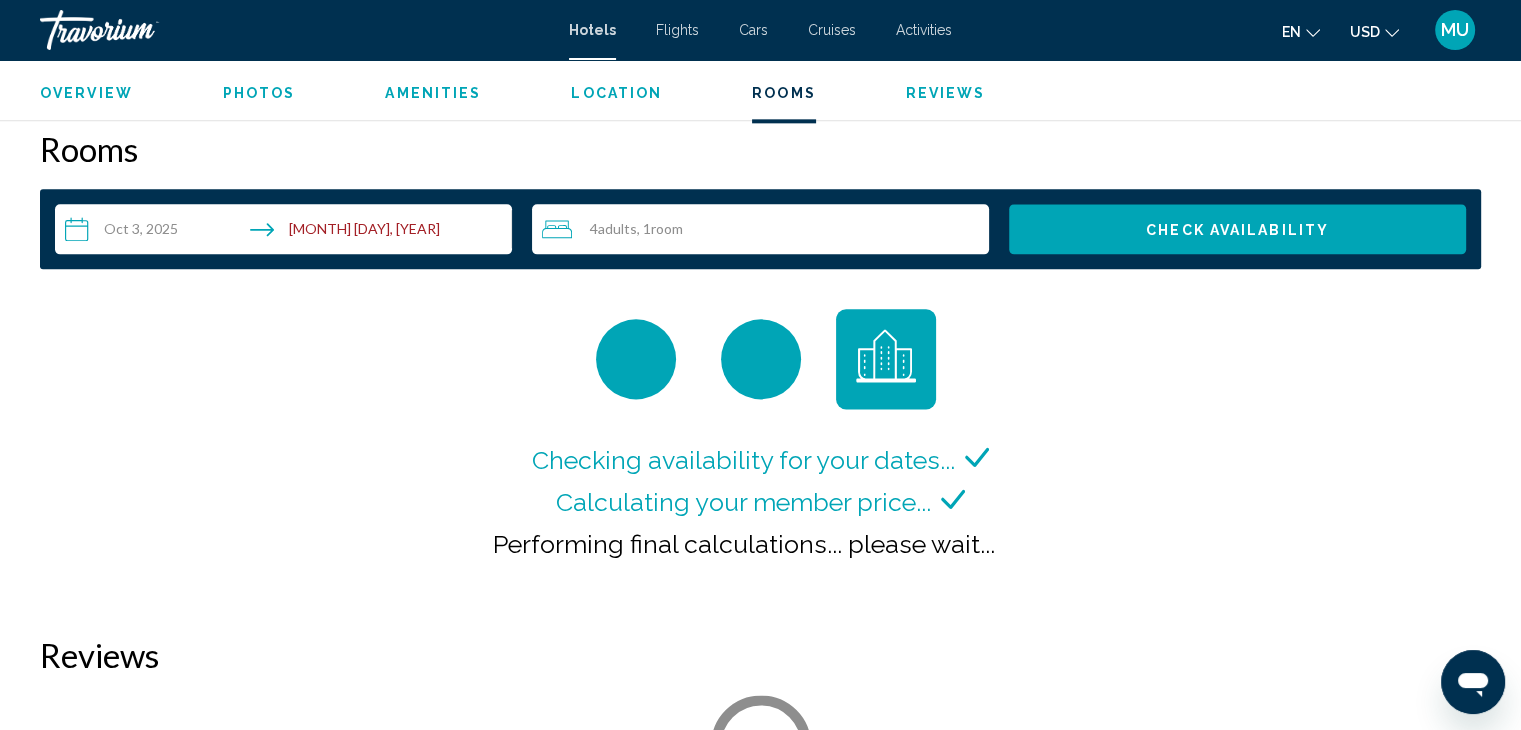 scroll, scrollTop: 2496, scrollLeft: 0, axis: vertical 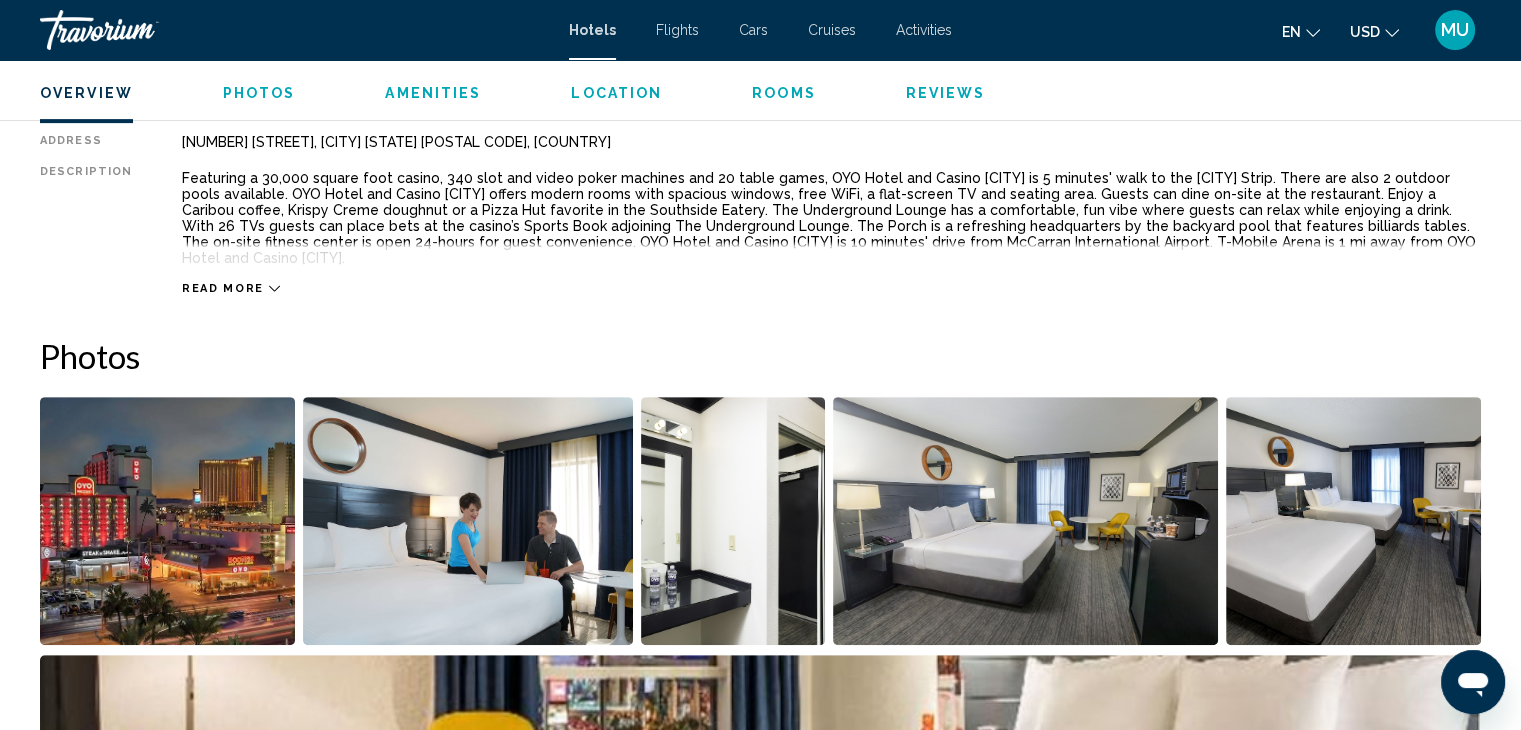 click on "Reviews" at bounding box center [946, 93] 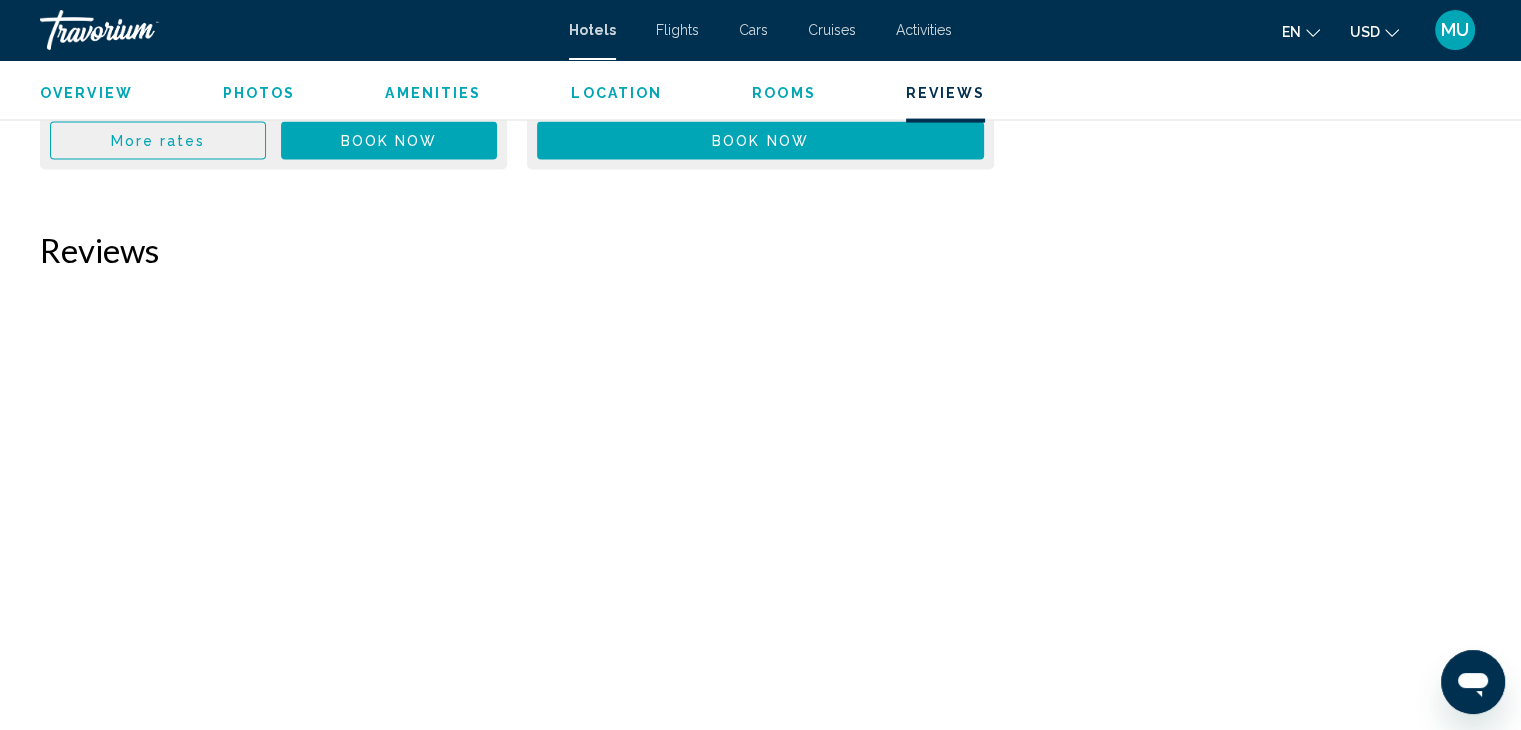 scroll, scrollTop: 11858, scrollLeft: 0, axis: vertical 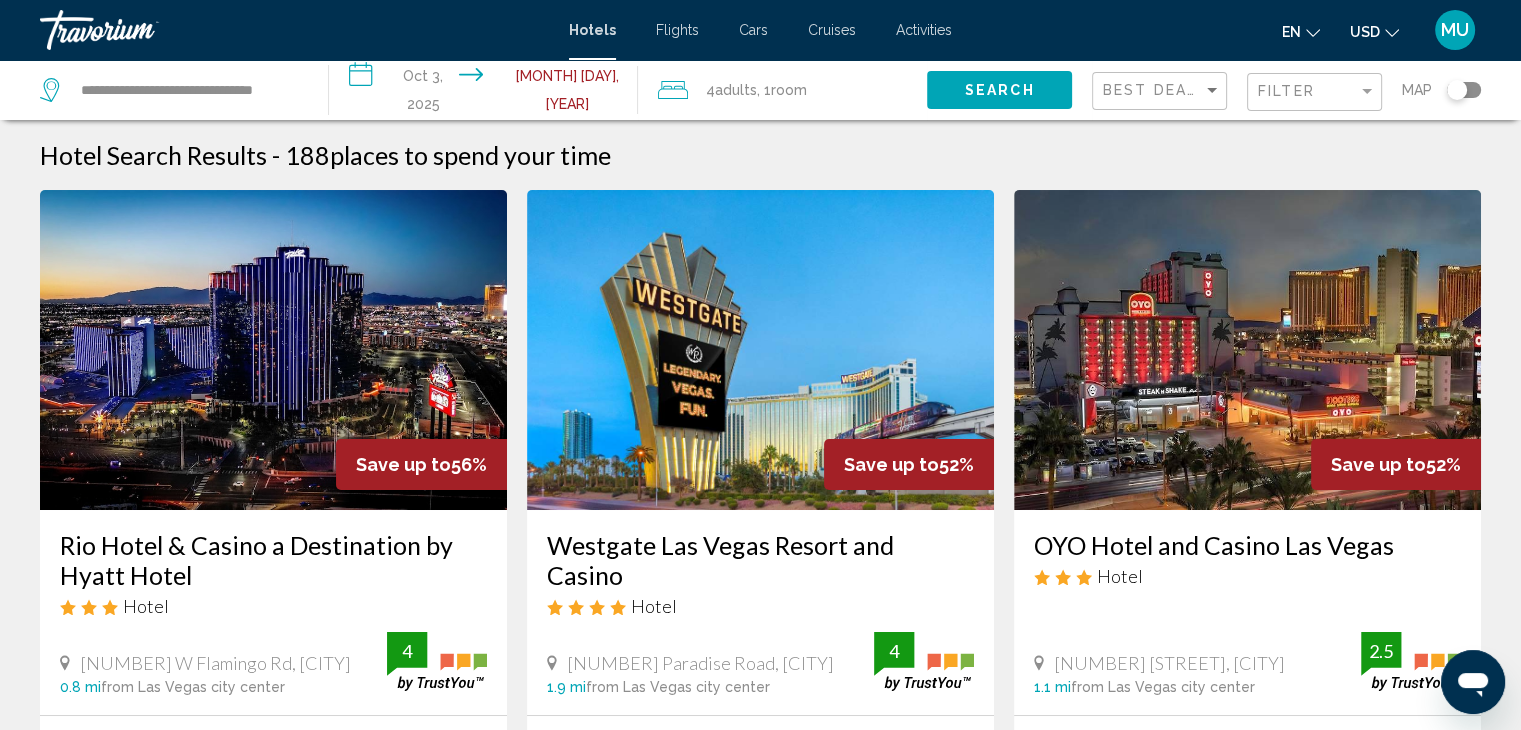 click at bounding box center (760, 350) 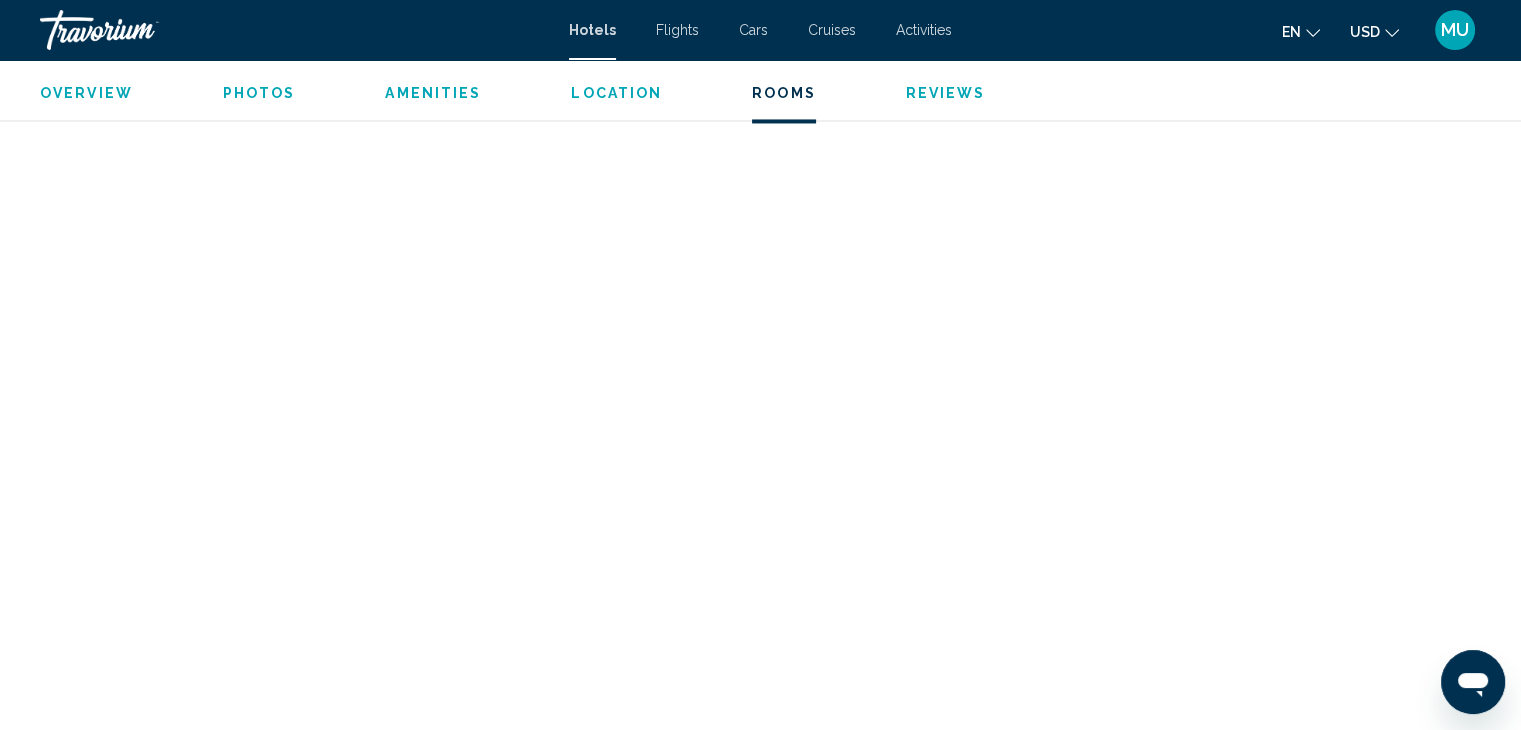 scroll, scrollTop: 5087, scrollLeft: 0, axis: vertical 